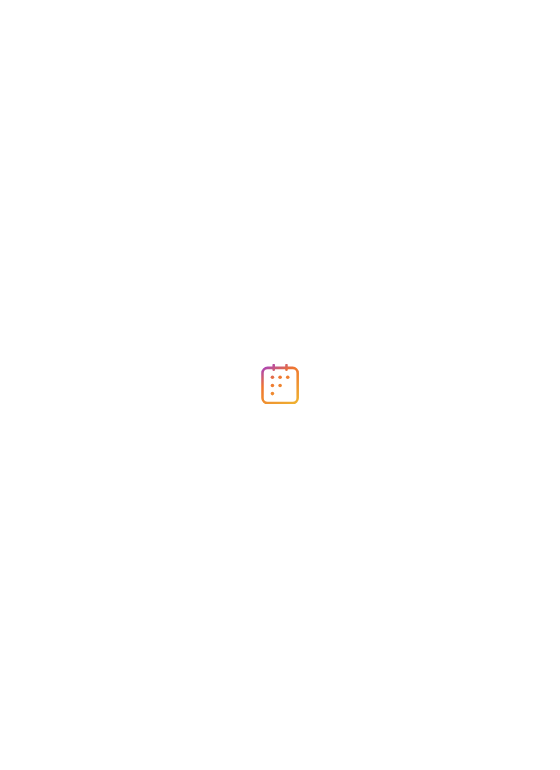 scroll, scrollTop: 0, scrollLeft: 0, axis: both 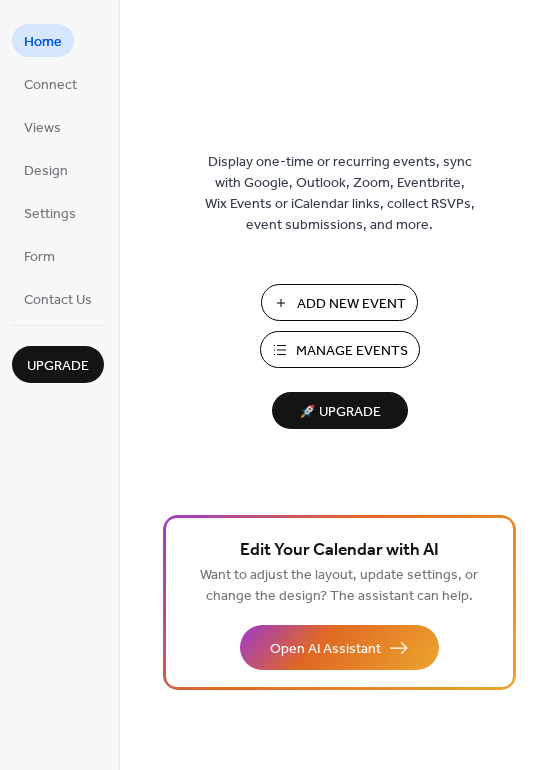 click on "Add New Event" at bounding box center [351, 304] 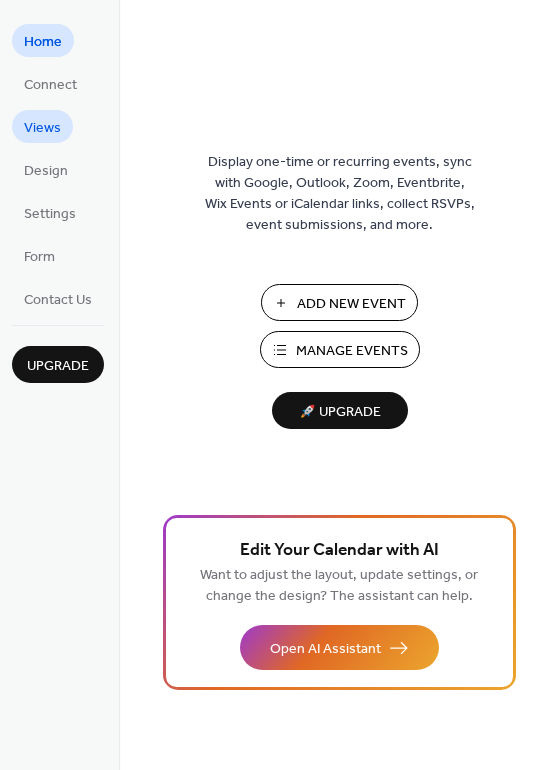 click on "Views" at bounding box center (42, 128) 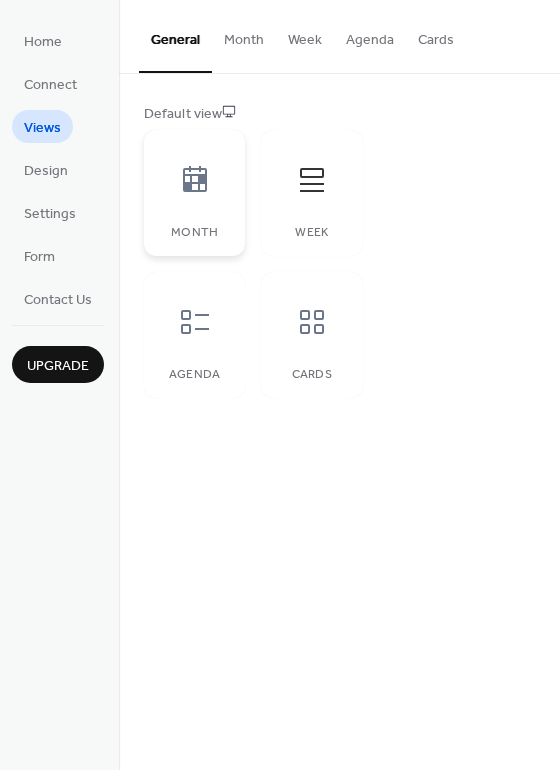 click 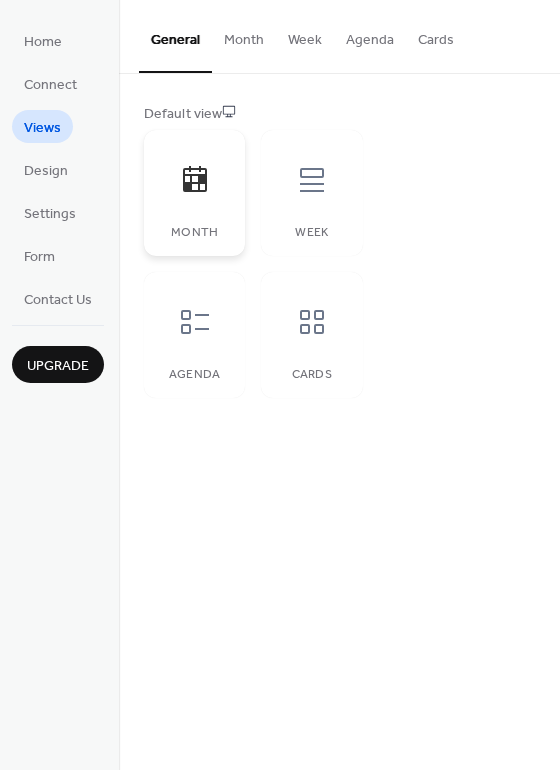 click 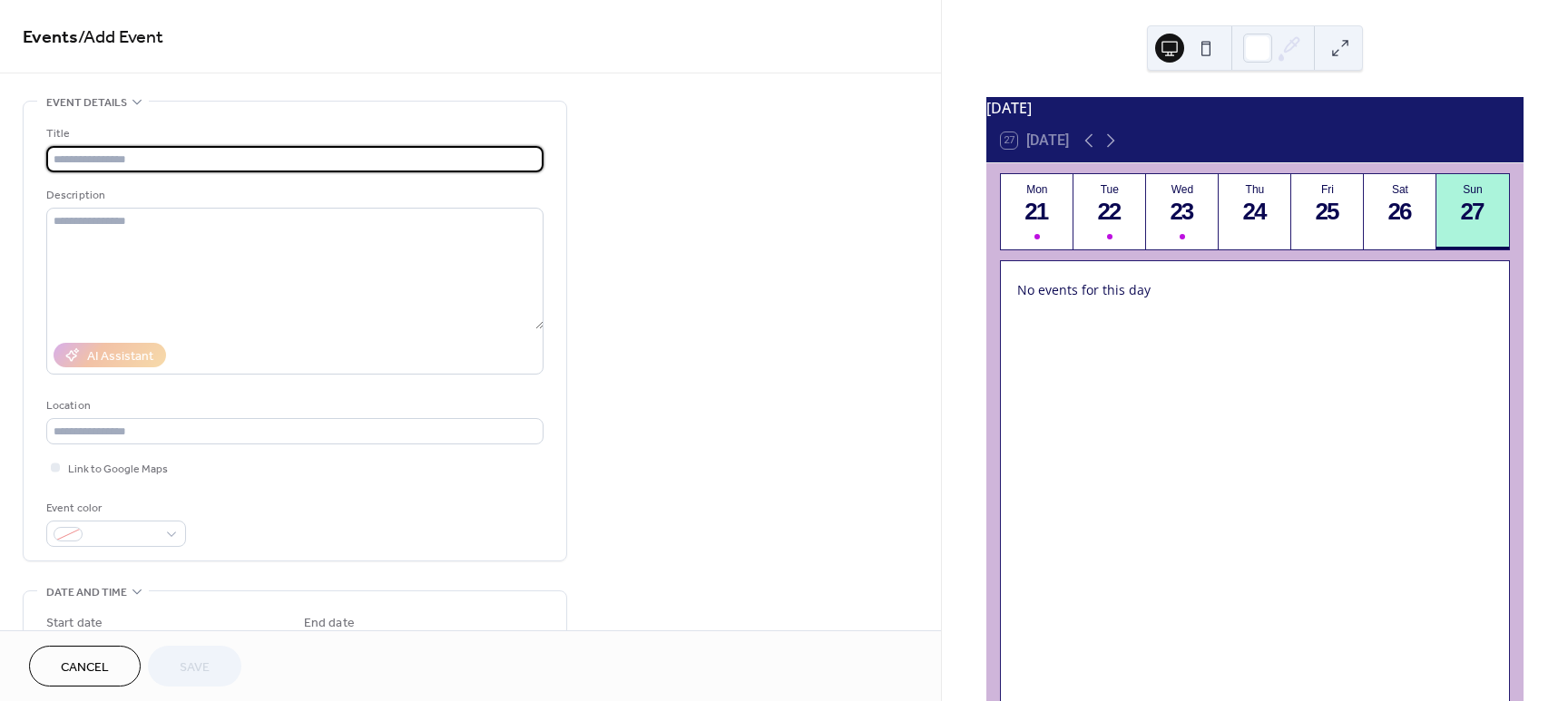 scroll, scrollTop: 0, scrollLeft: 0, axis: both 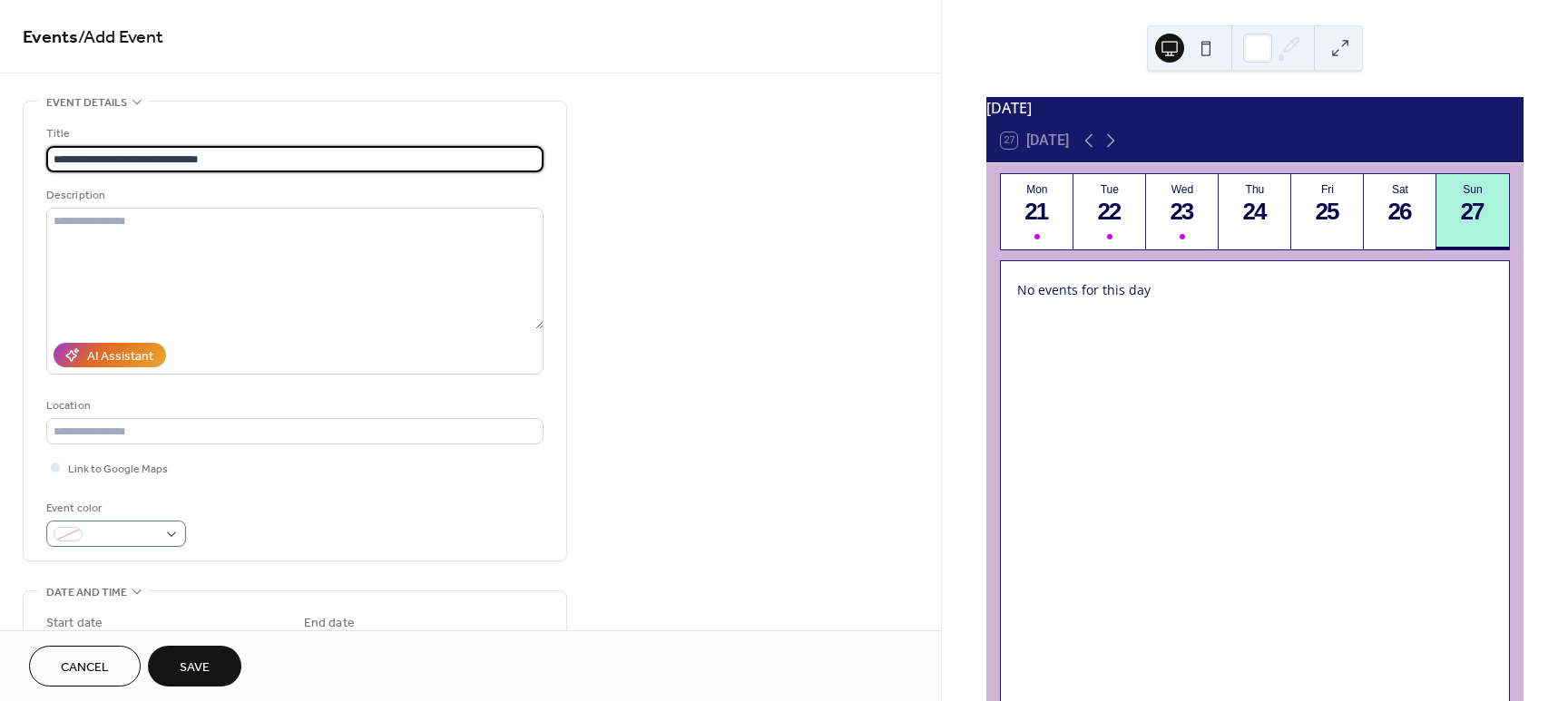 type on "**********" 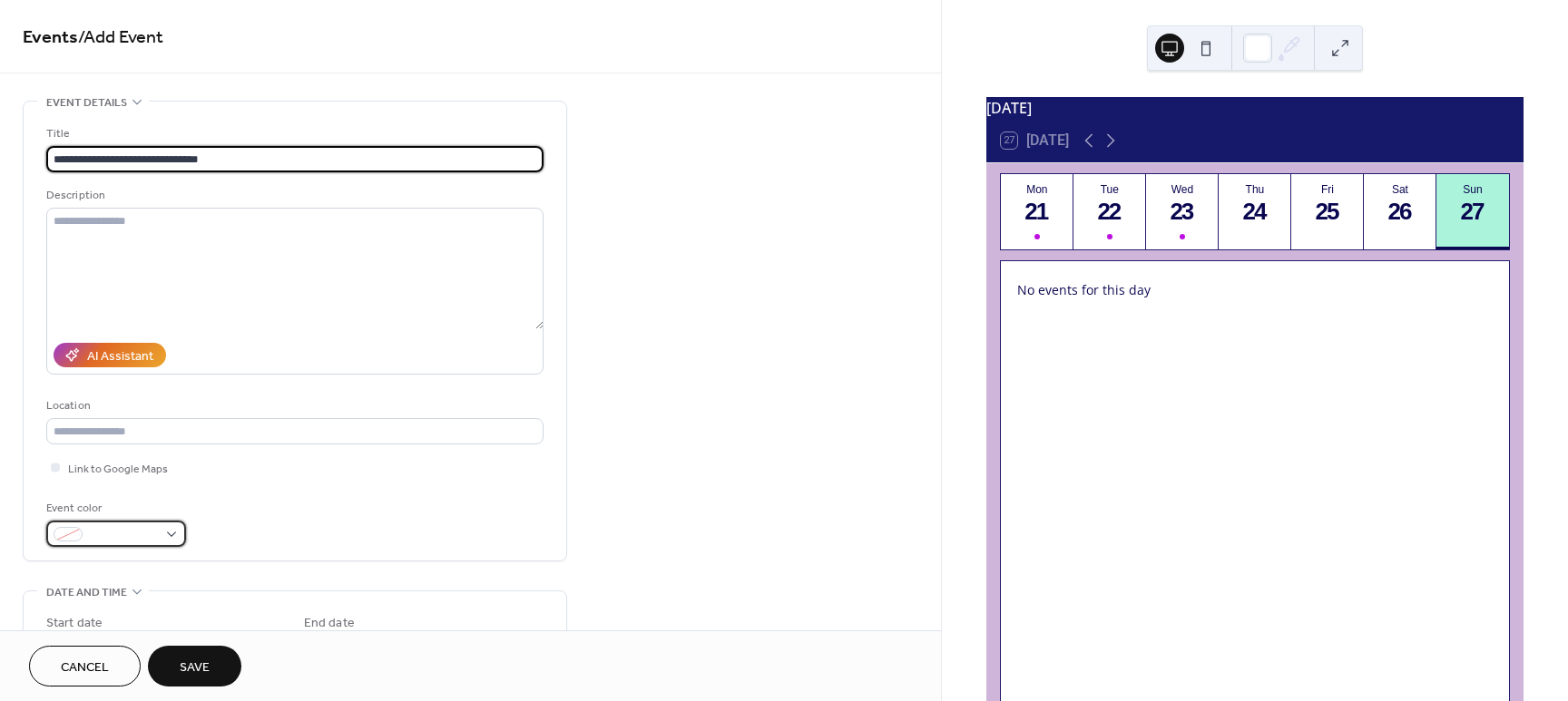 click at bounding box center [116, 533] 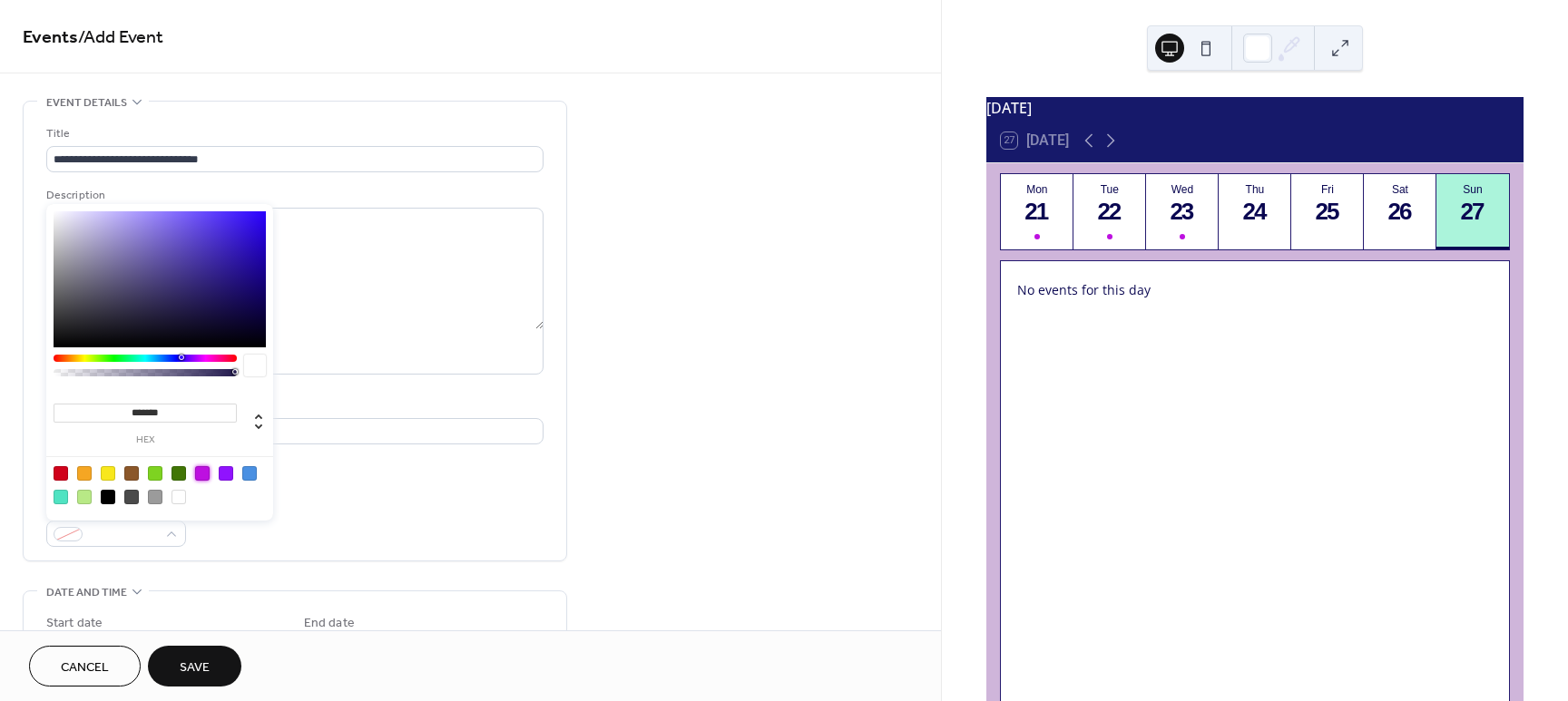 click at bounding box center [202, 473] 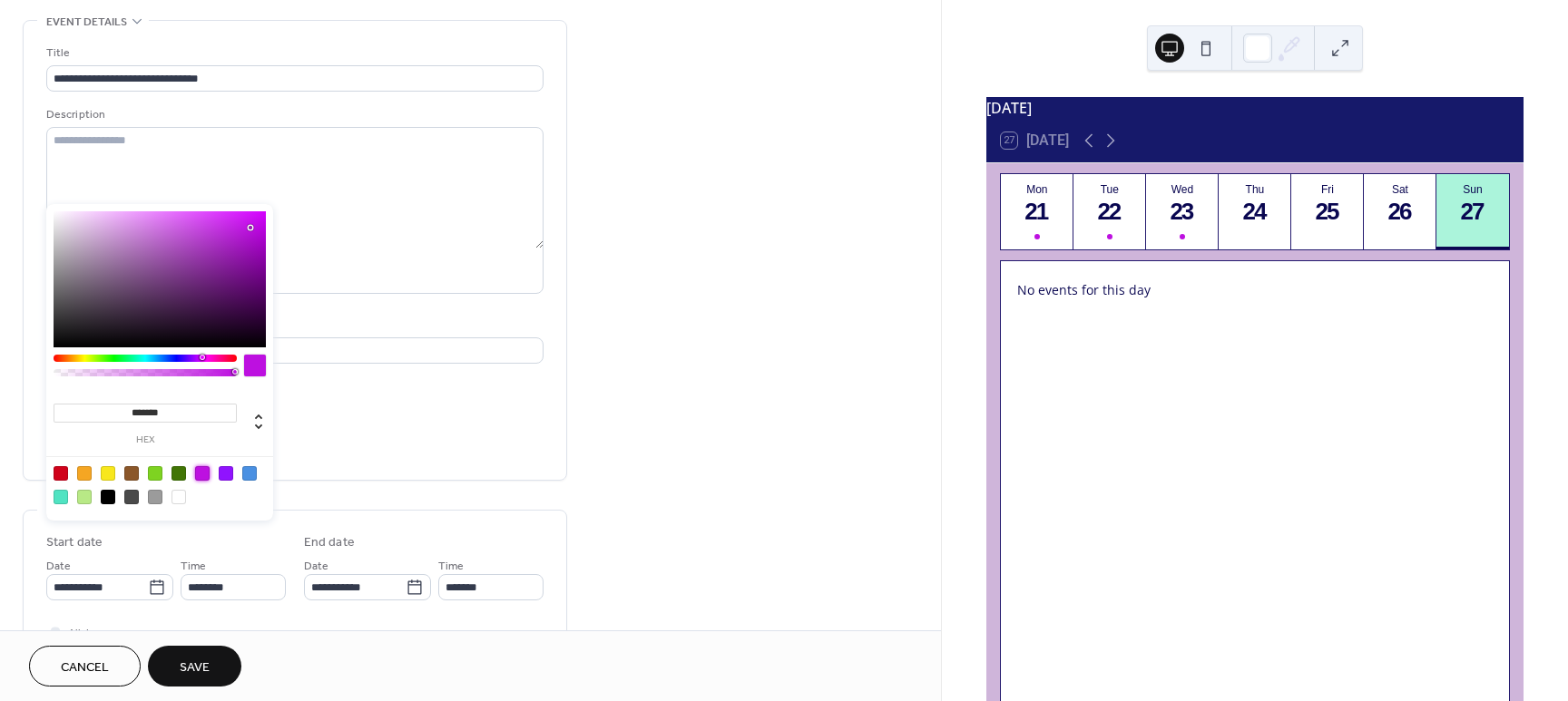 scroll, scrollTop: 125, scrollLeft: 0, axis: vertical 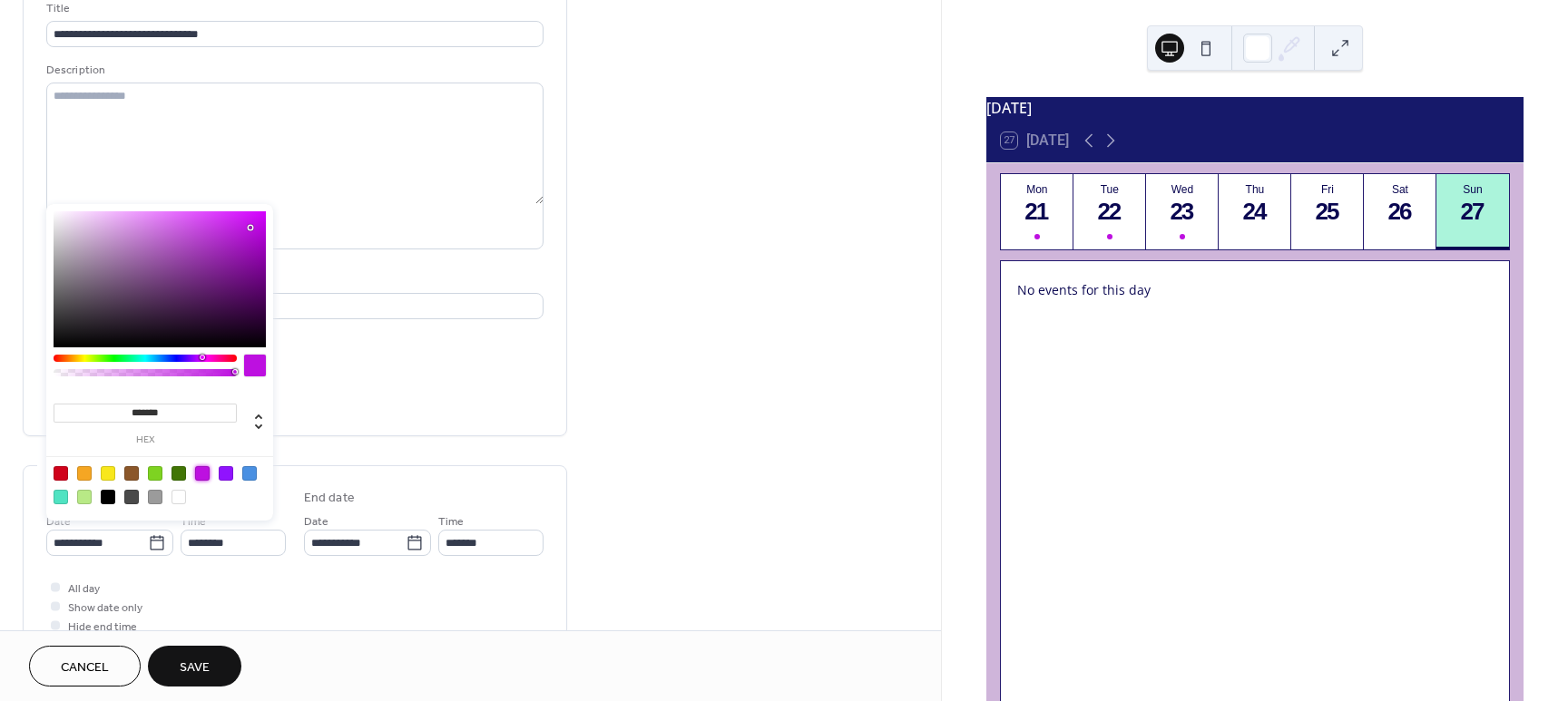 click on "**********" at bounding box center (470, 528) 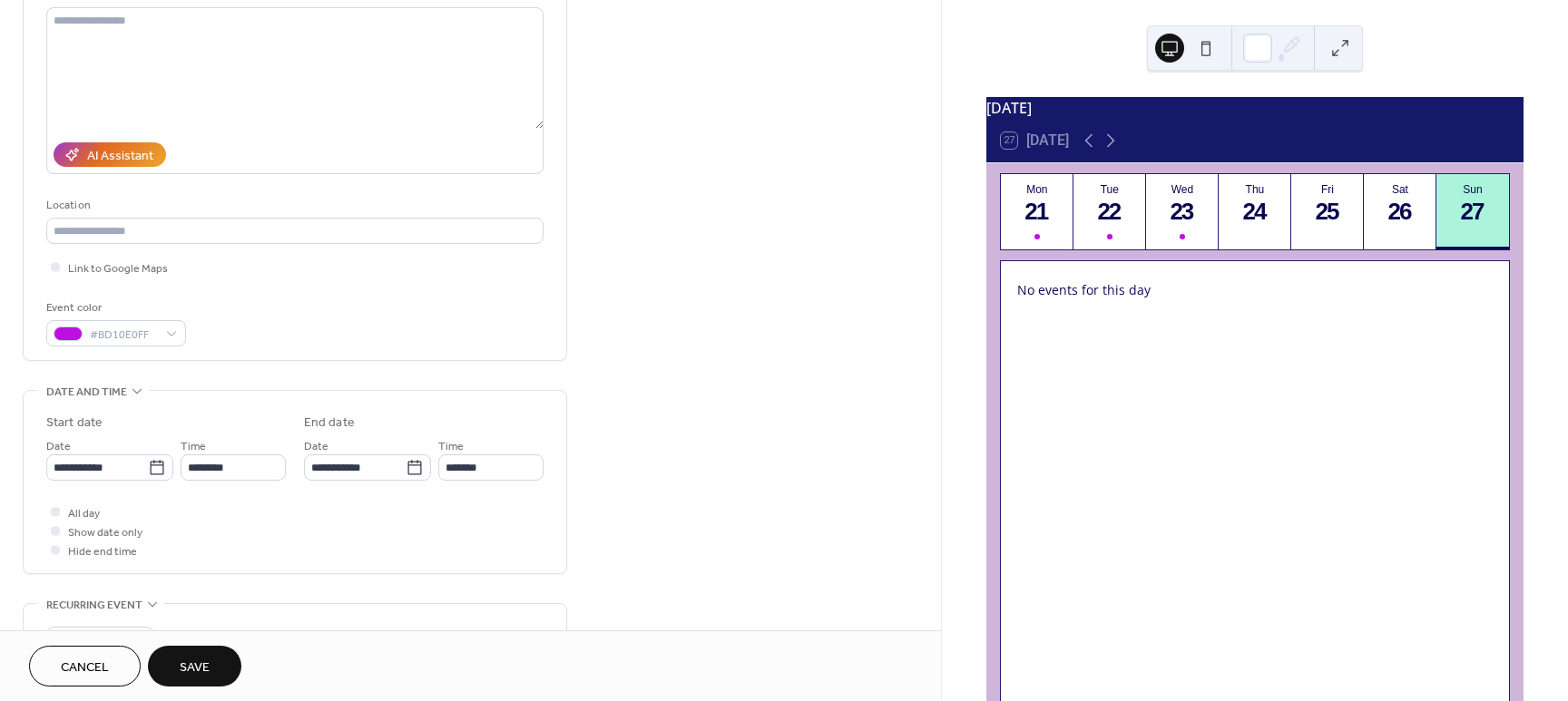 scroll, scrollTop: 285, scrollLeft: 0, axis: vertical 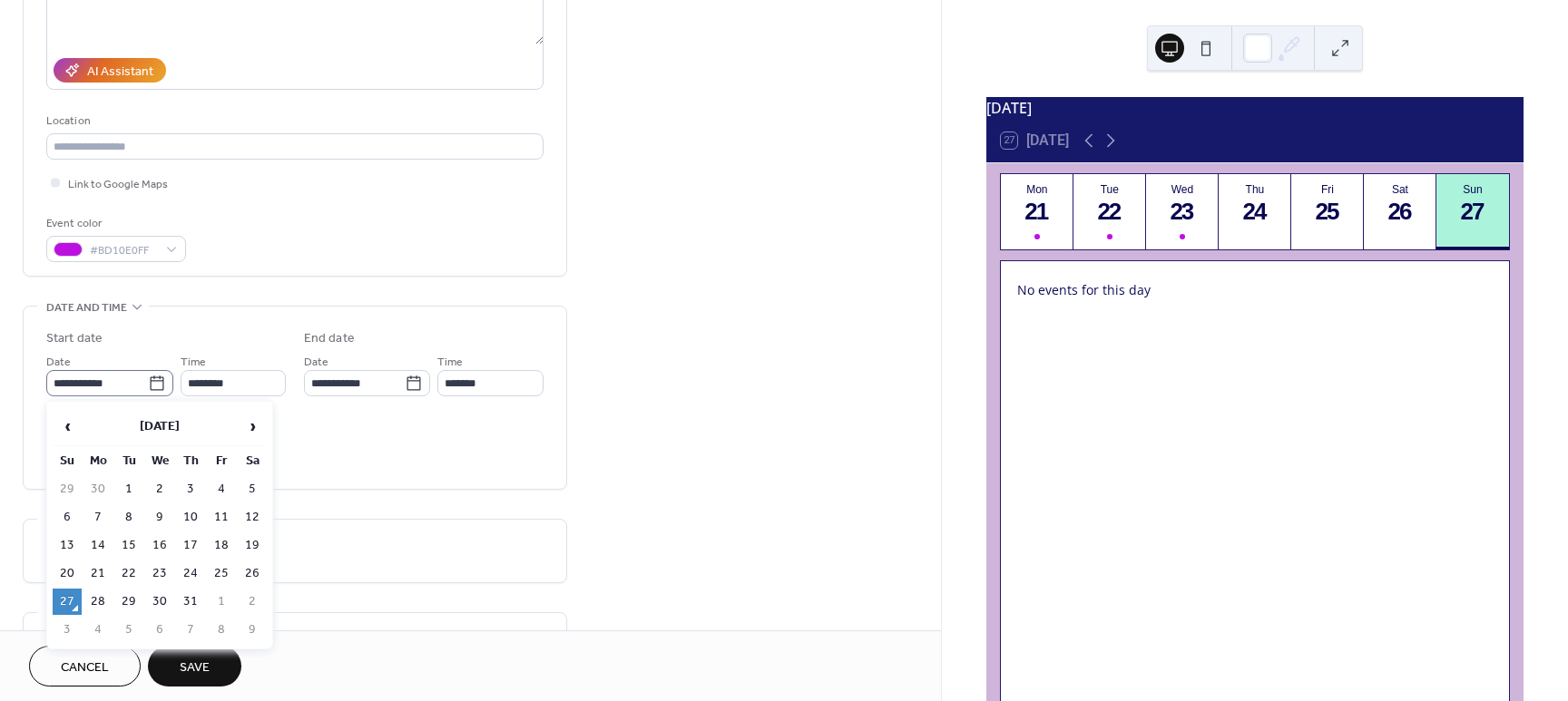 click 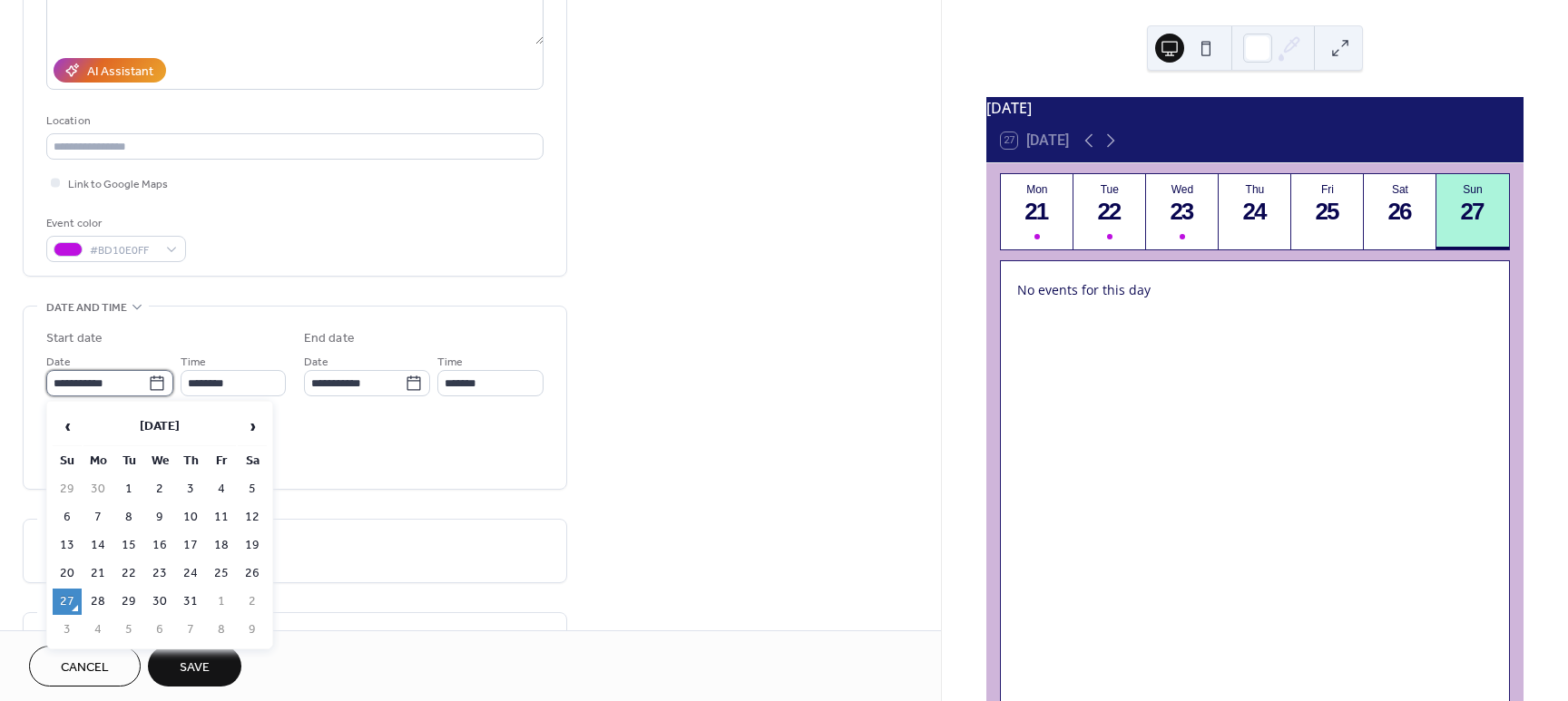 click on "**********" at bounding box center (97, 383) 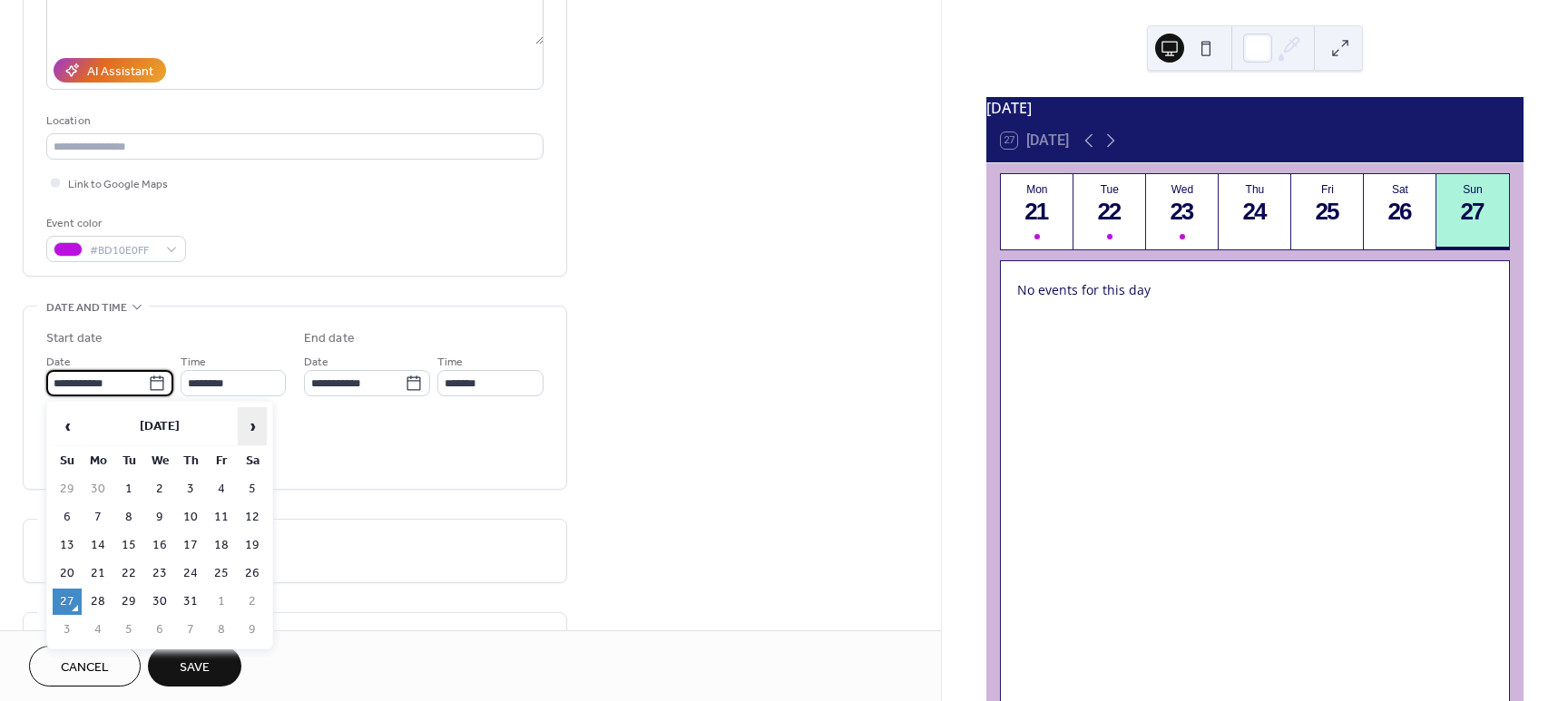 click on "›" at bounding box center (252, 426) 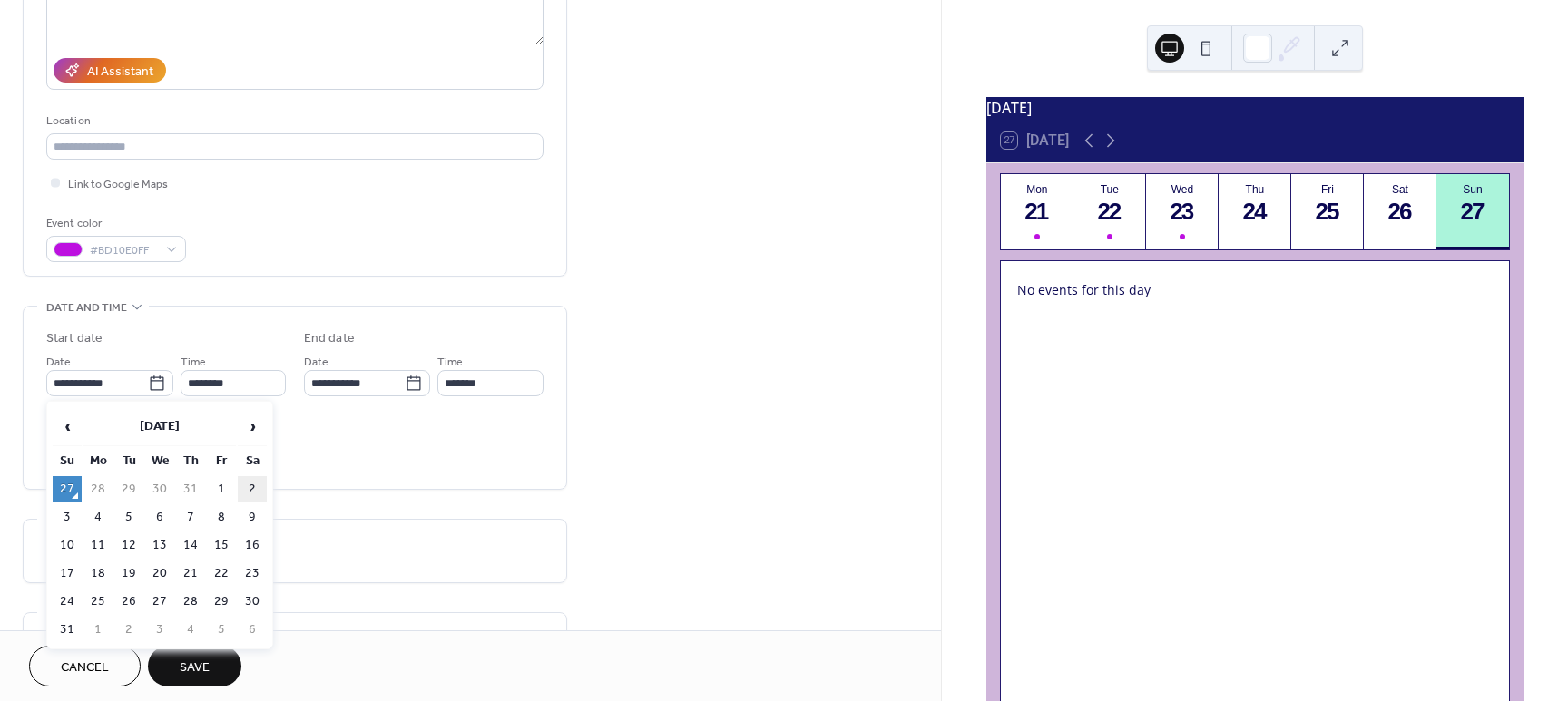 click on "2" at bounding box center [252, 489] 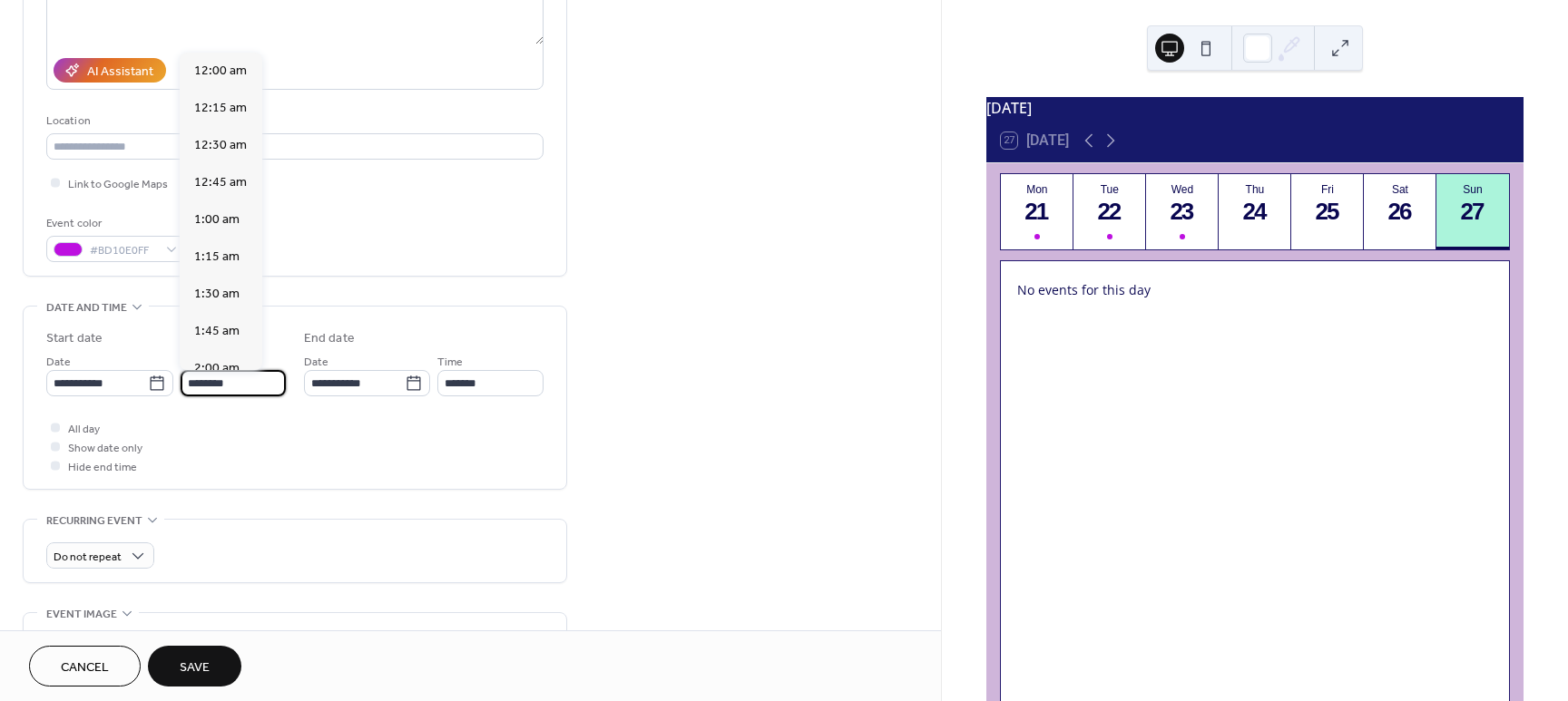 click on "********" at bounding box center (233, 383) 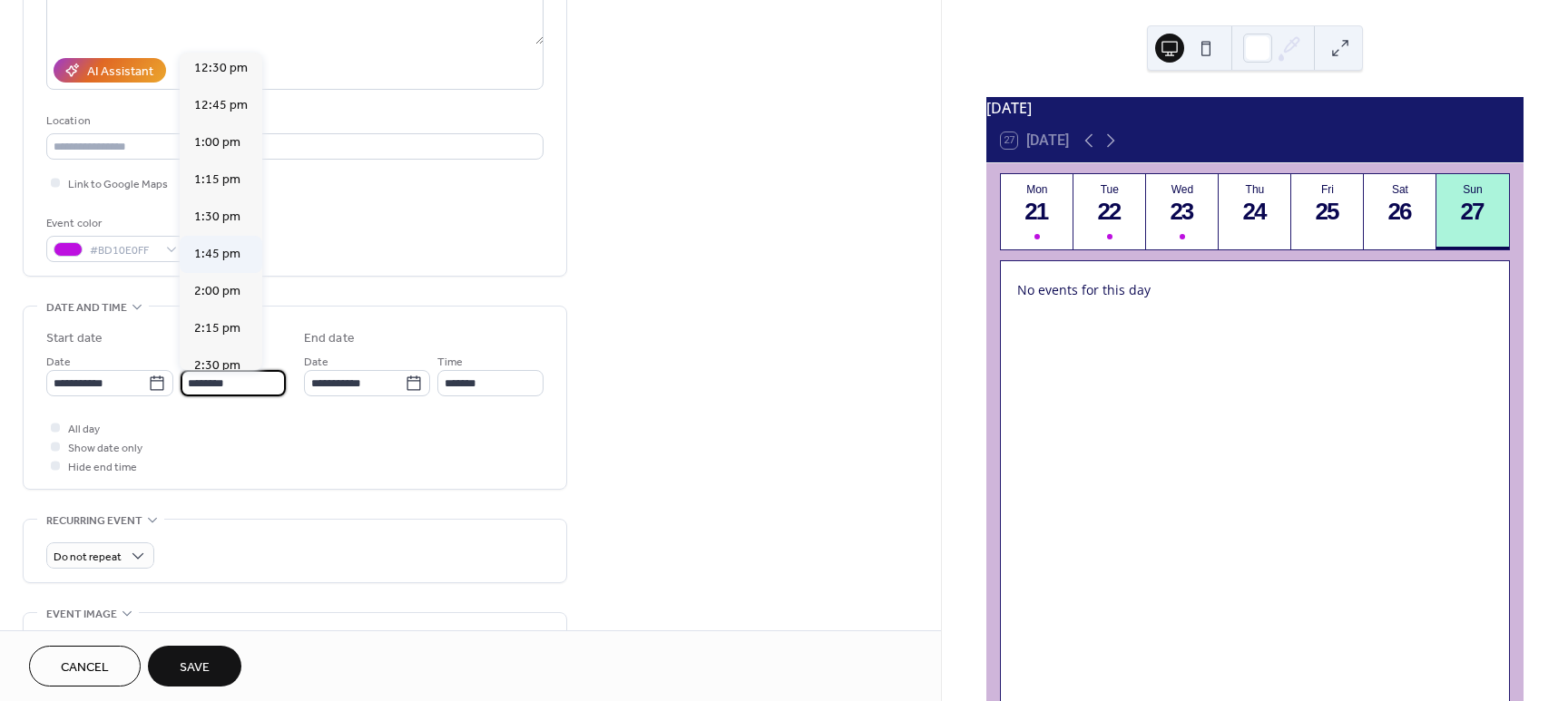 scroll, scrollTop: 1863, scrollLeft: 0, axis: vertical 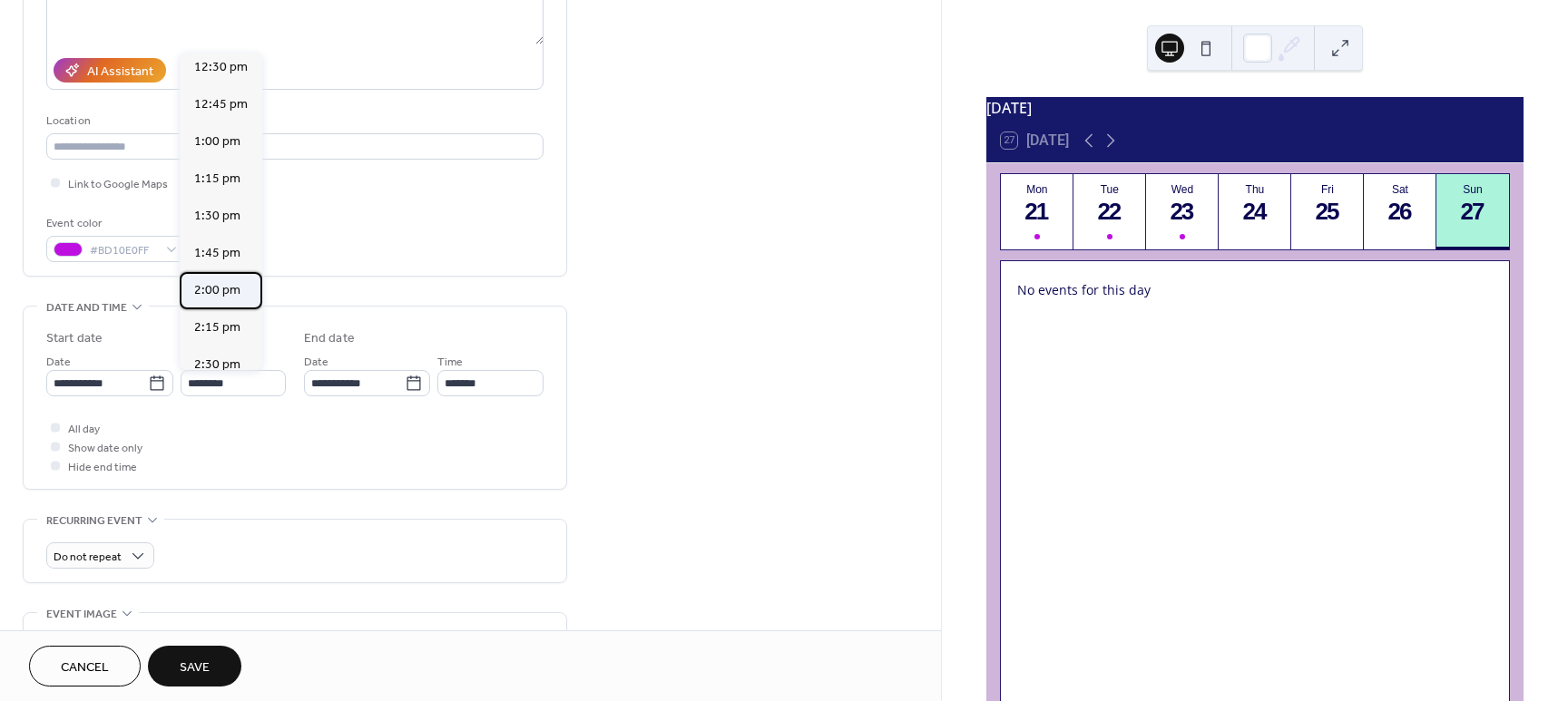 click on "2:00 pm" at bounding box center (217, 290) 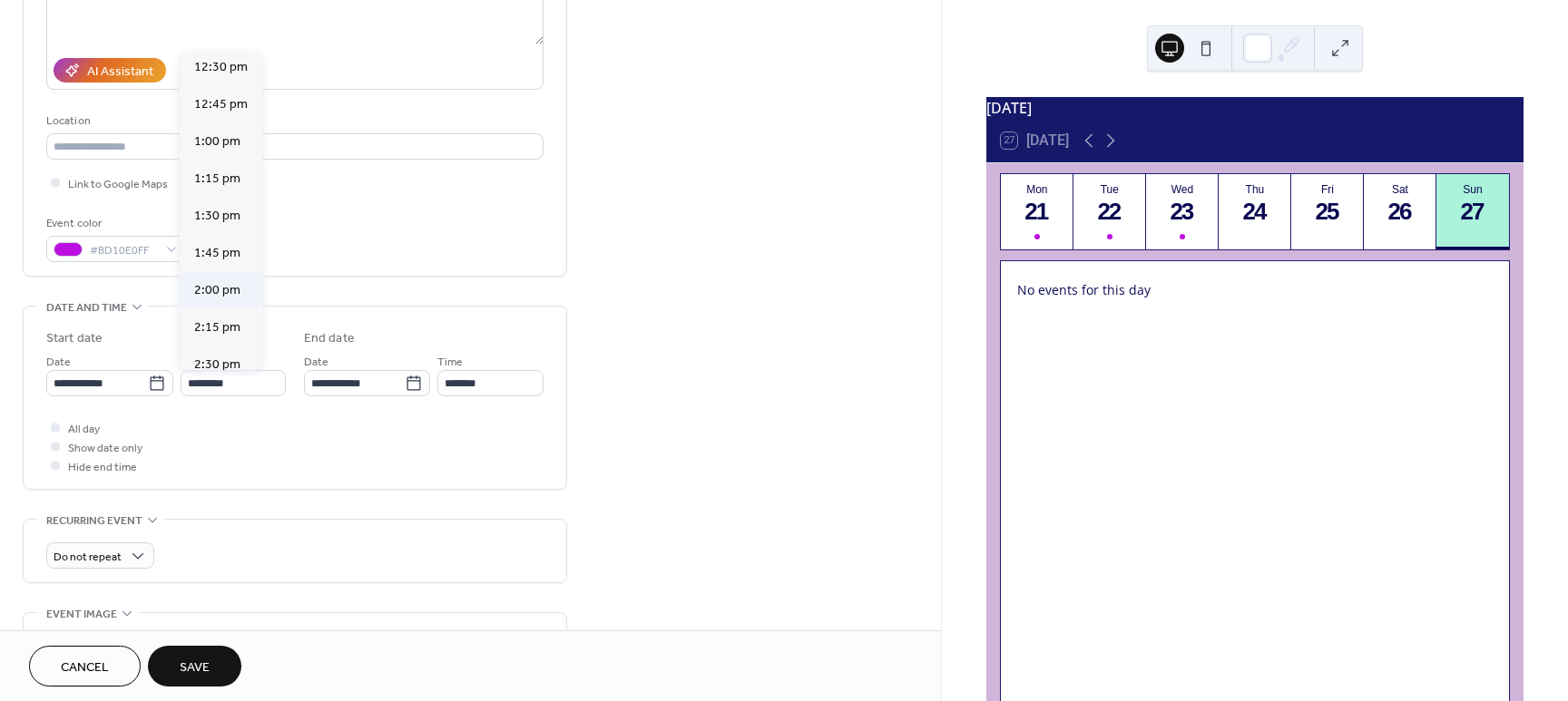 type on "*******" 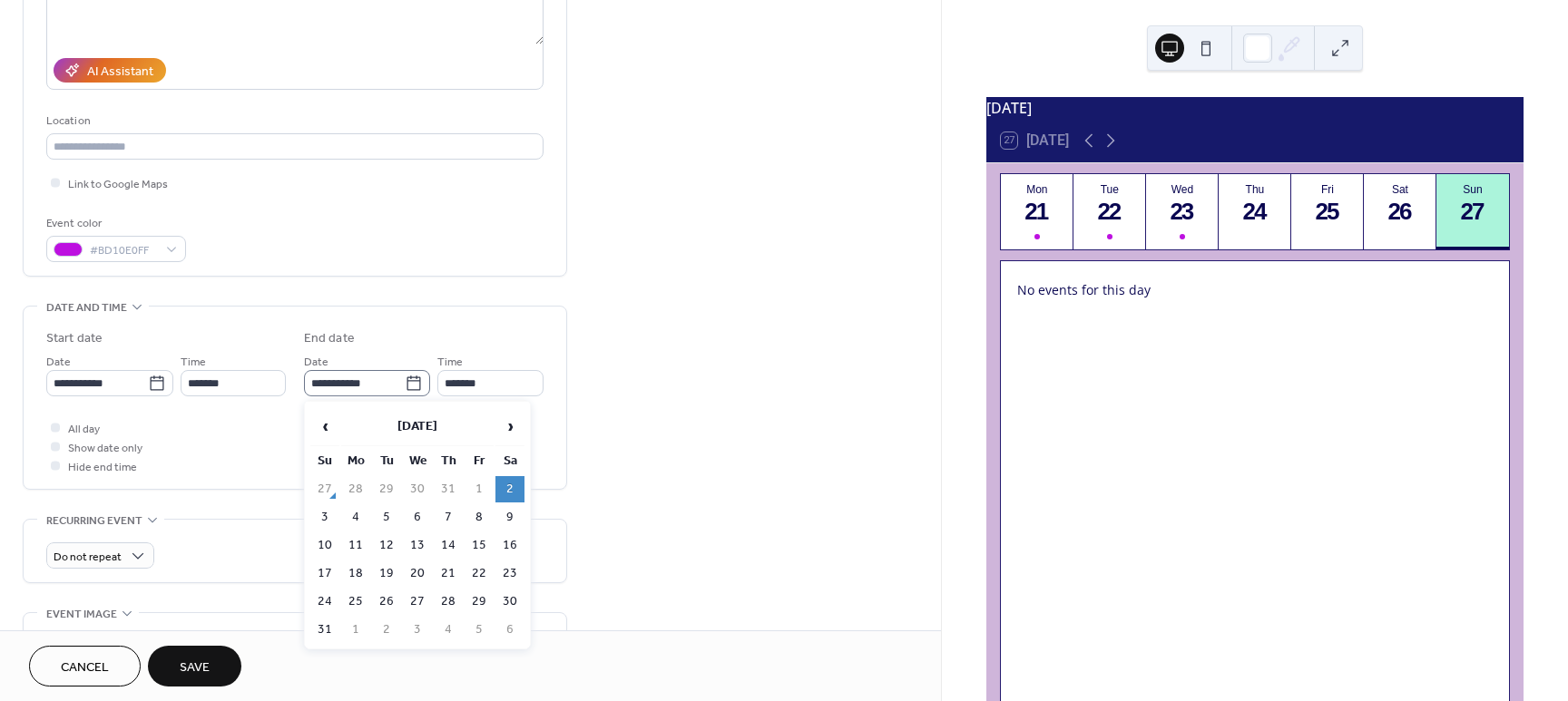 click on "**********" at bounding box center [367, 383] 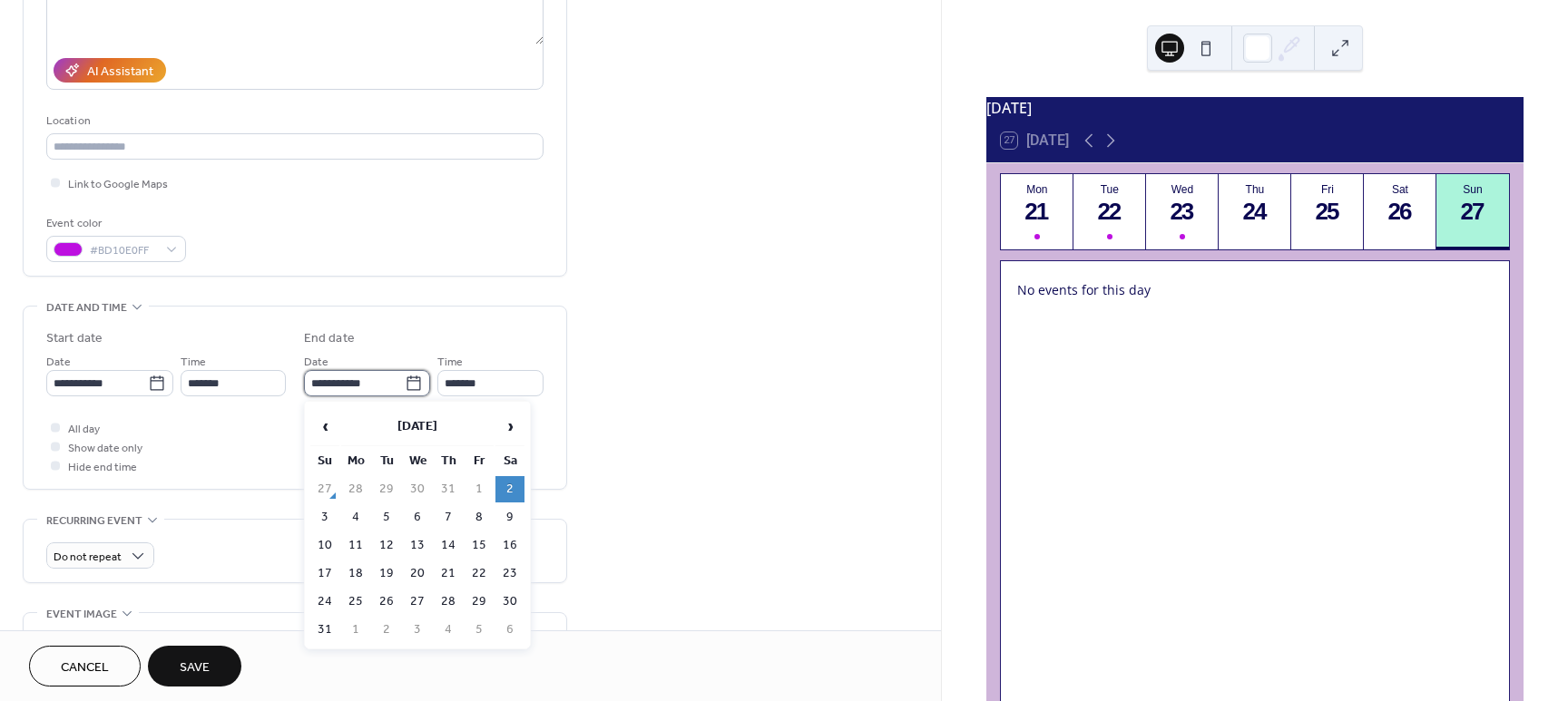 click on "**********" at bounding box center [354, 383] 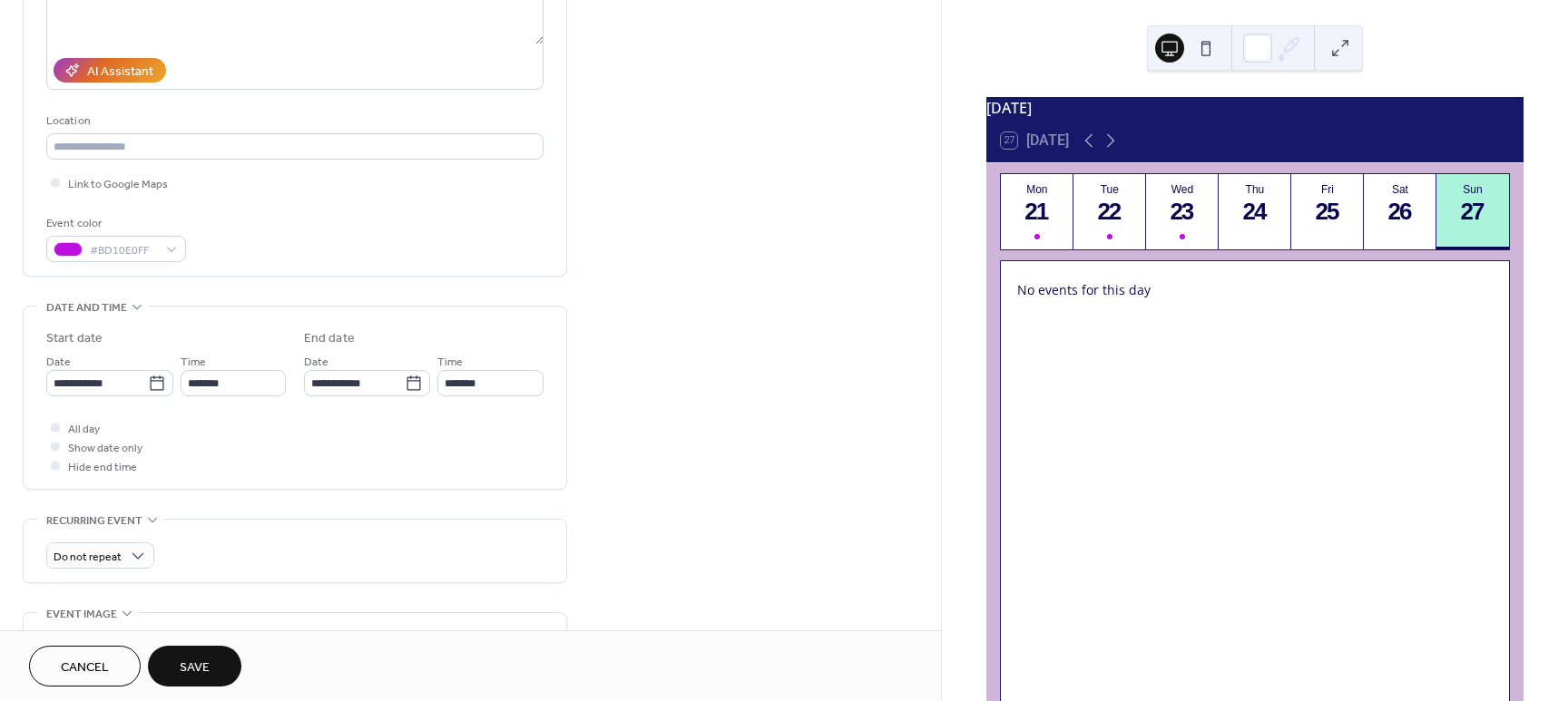 scroll, scrollTop: 0, scrollLeft: 0, axis: both 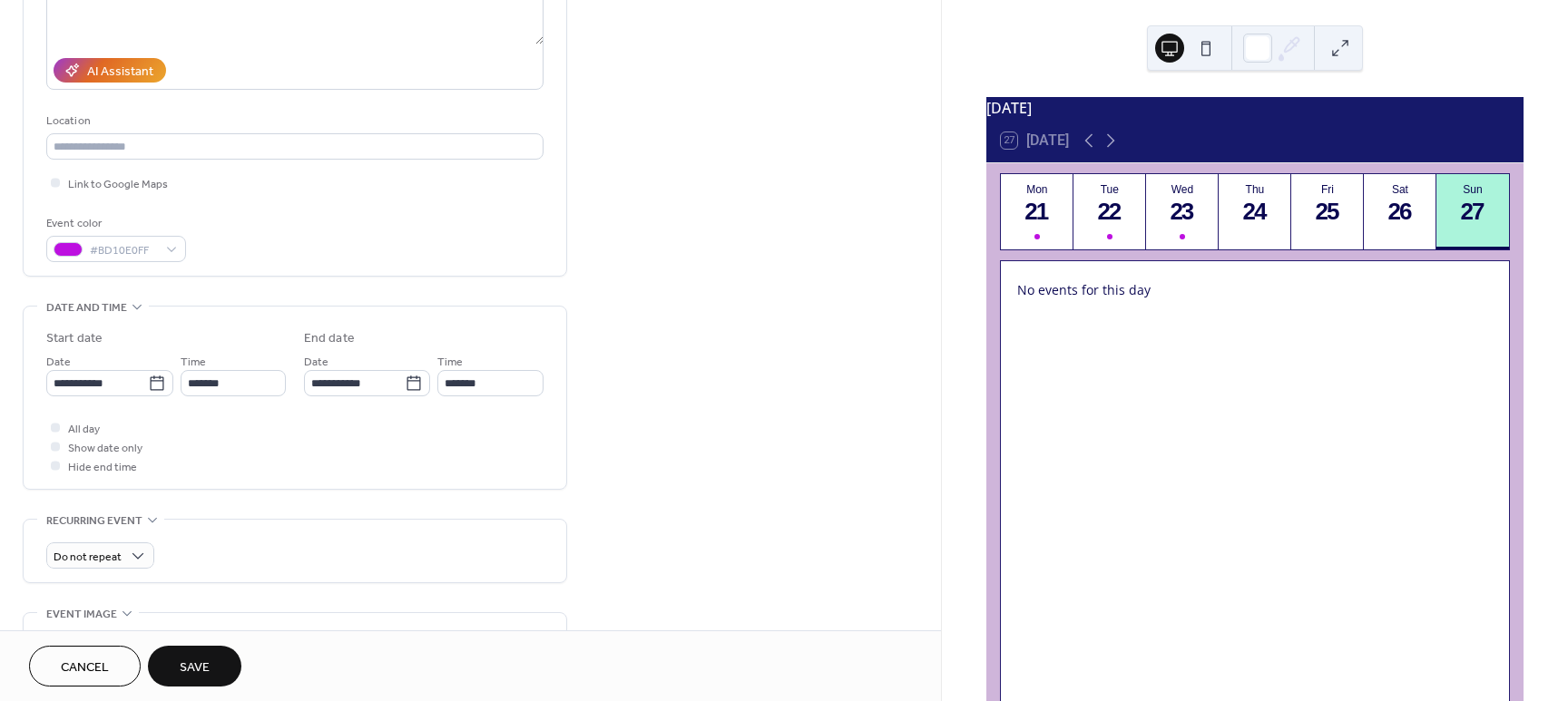 click on "**********" at bounding box center (470, 368) 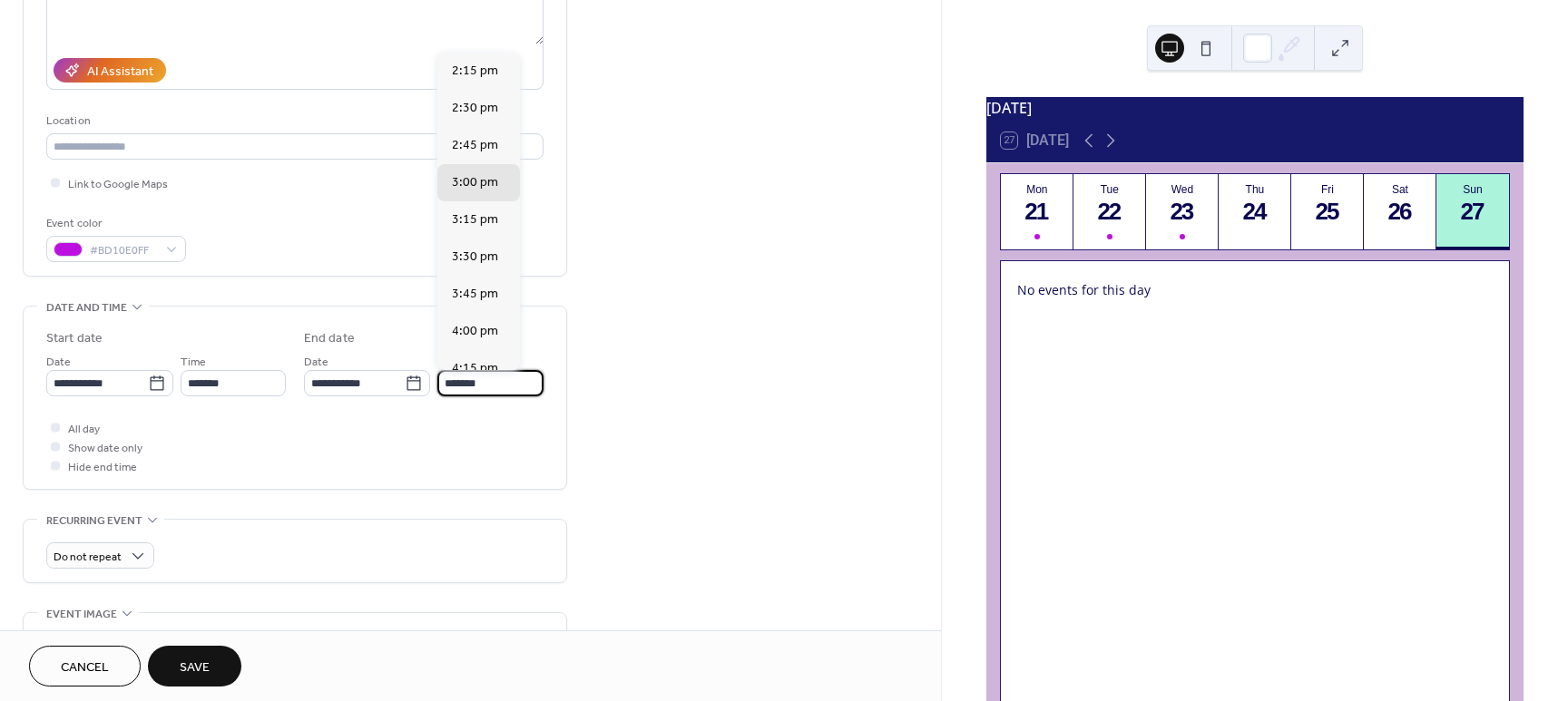 click on "*******" at bounding box center (490, 383) 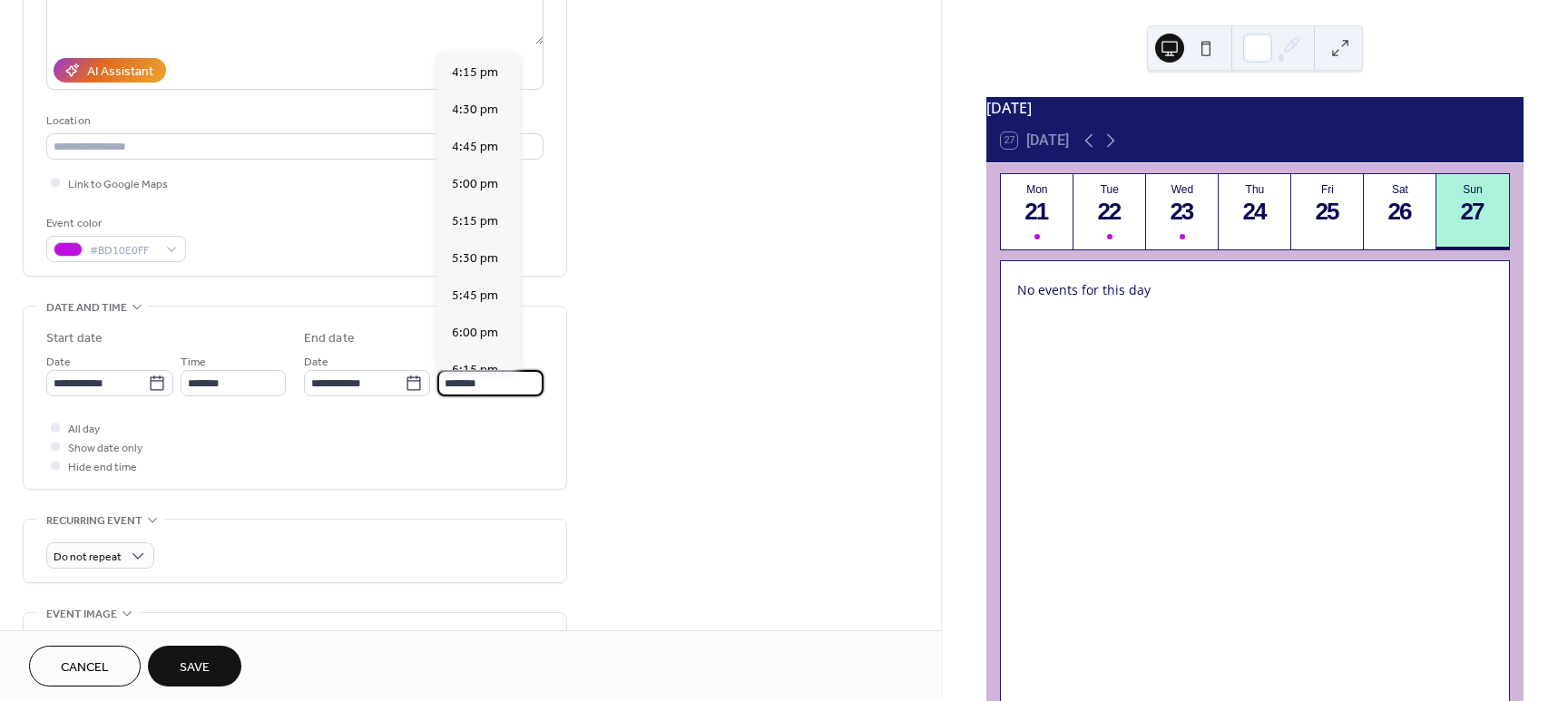 scroll, scrollTop: 298, scrollLeft: 0, axis: vertical 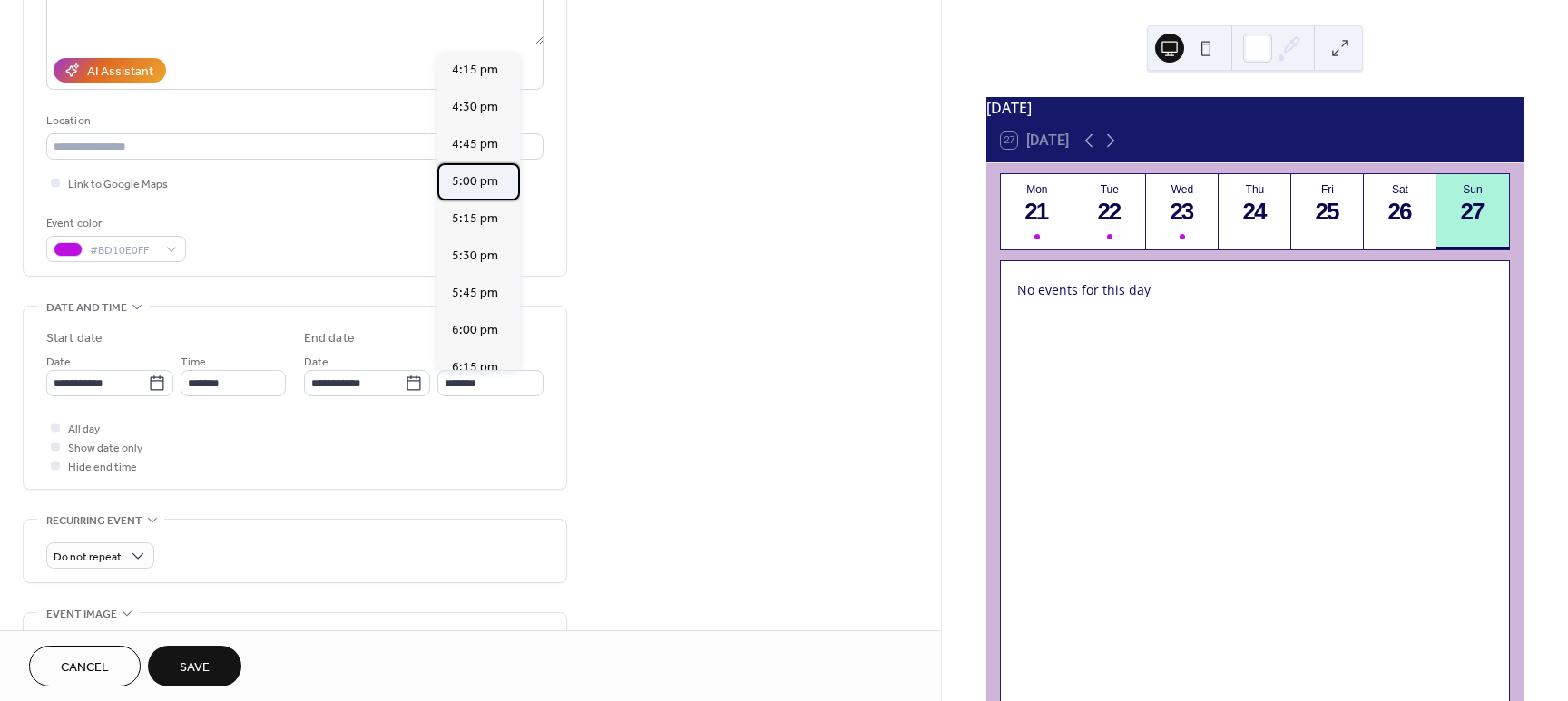 click on "5:00 pm" at bounding box center [475, 181] 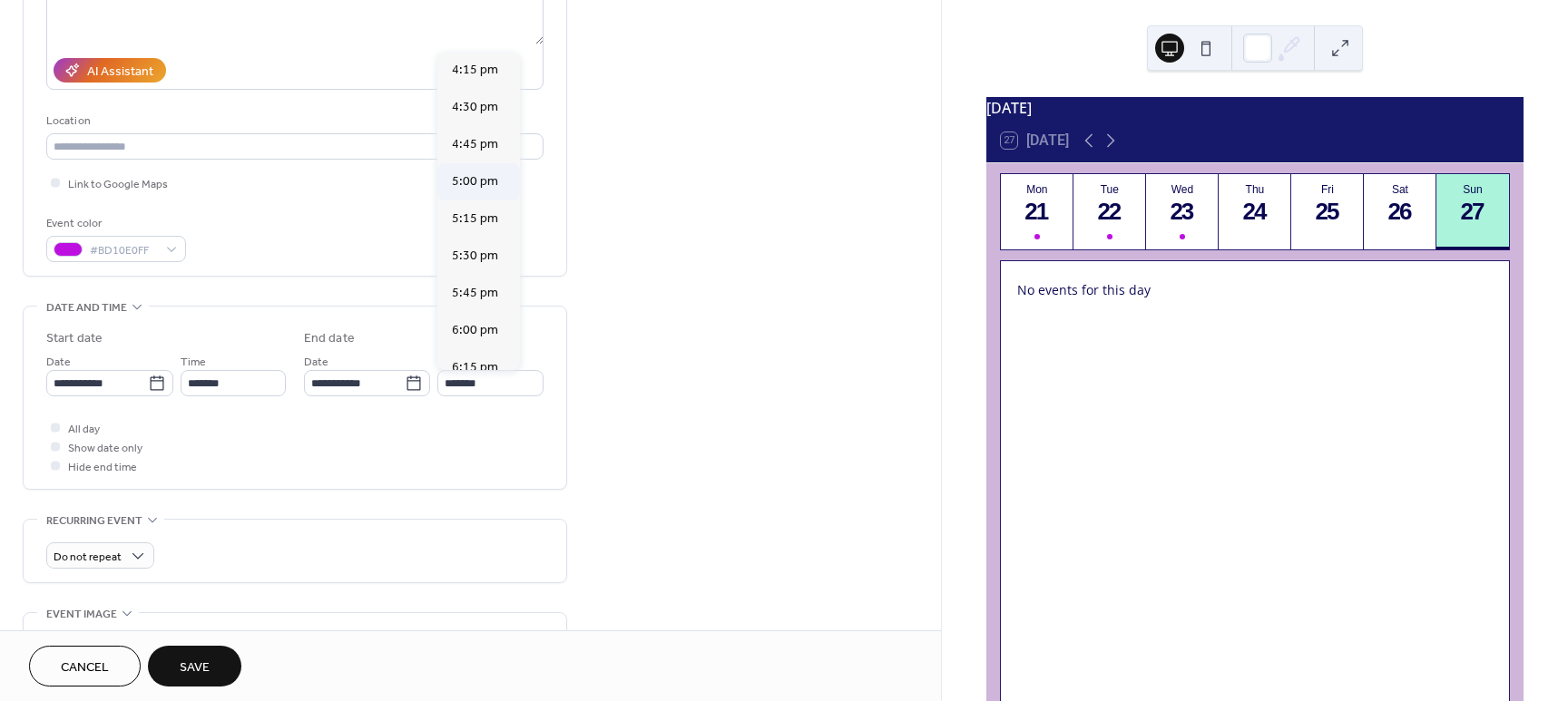 type on "*******" 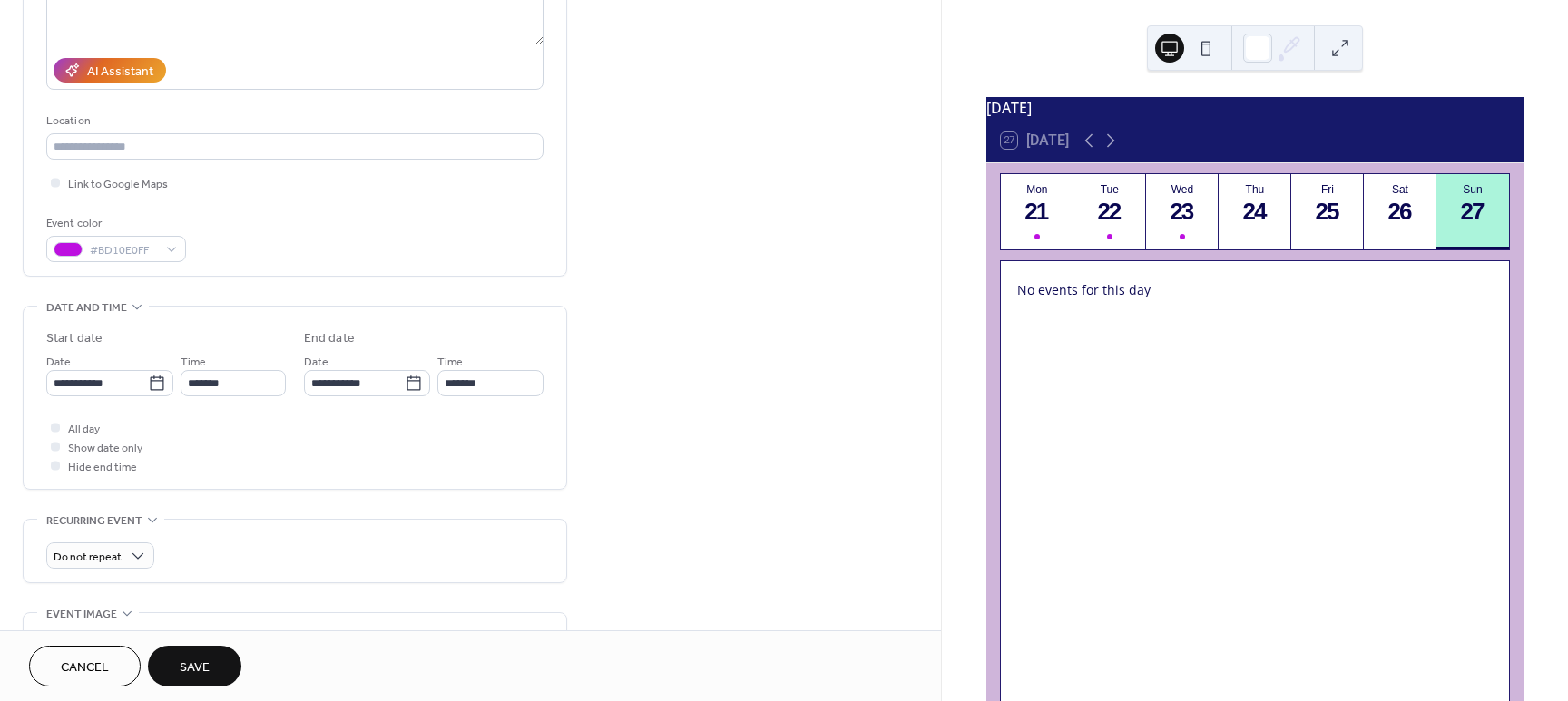 click on "**********" at bounding box center (470, 368) 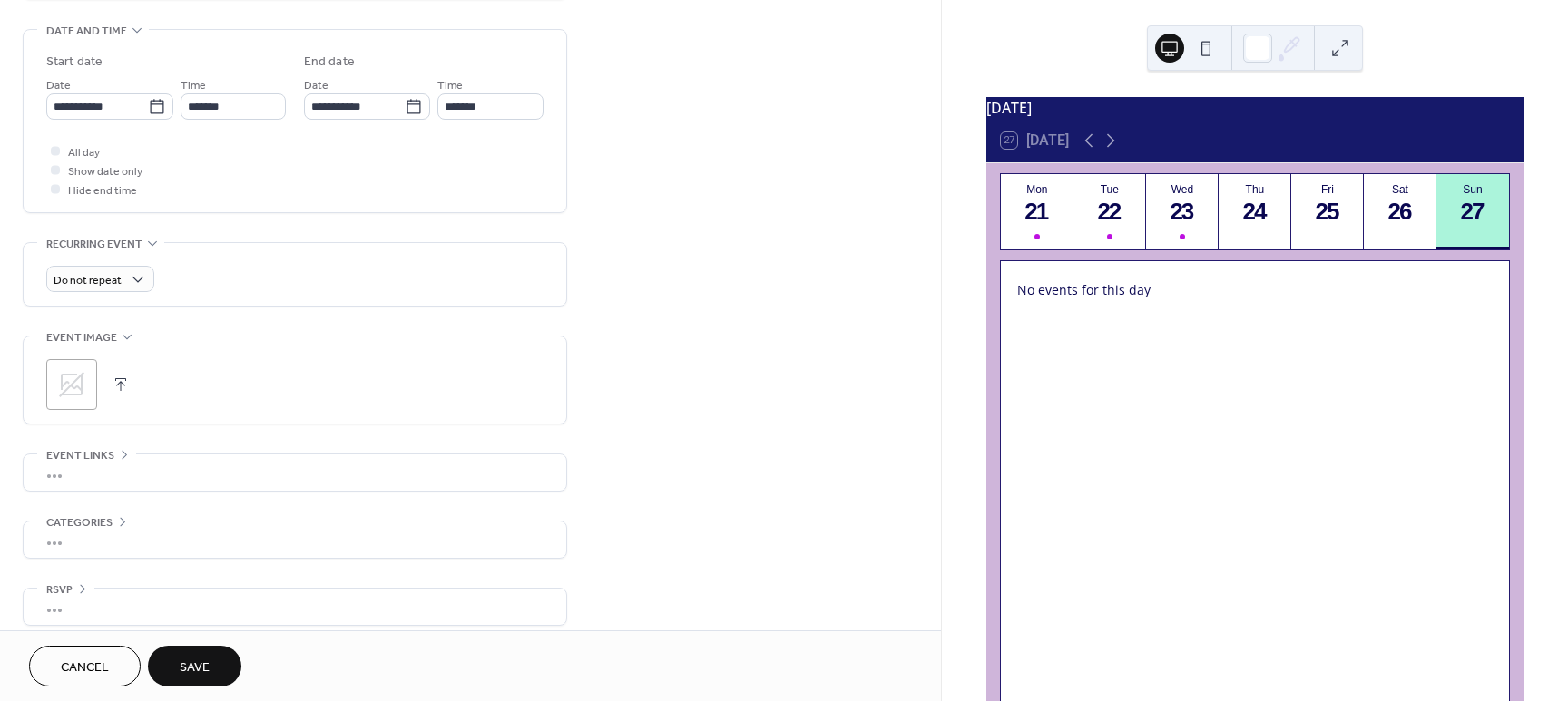 scroll, scrollTop: 575, scrollLeft: 0, axis: vertical 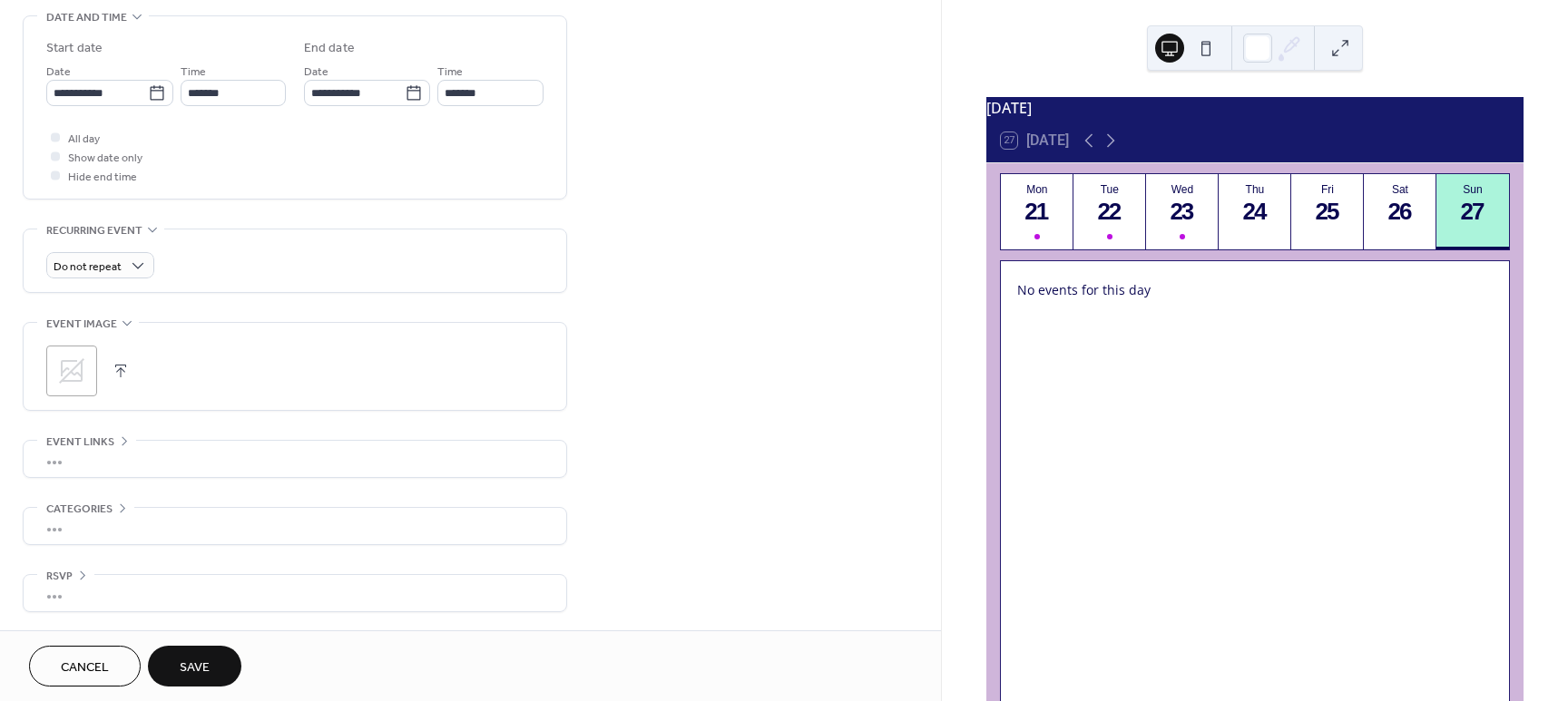 click on "Save" at bounding box center [194, 667] 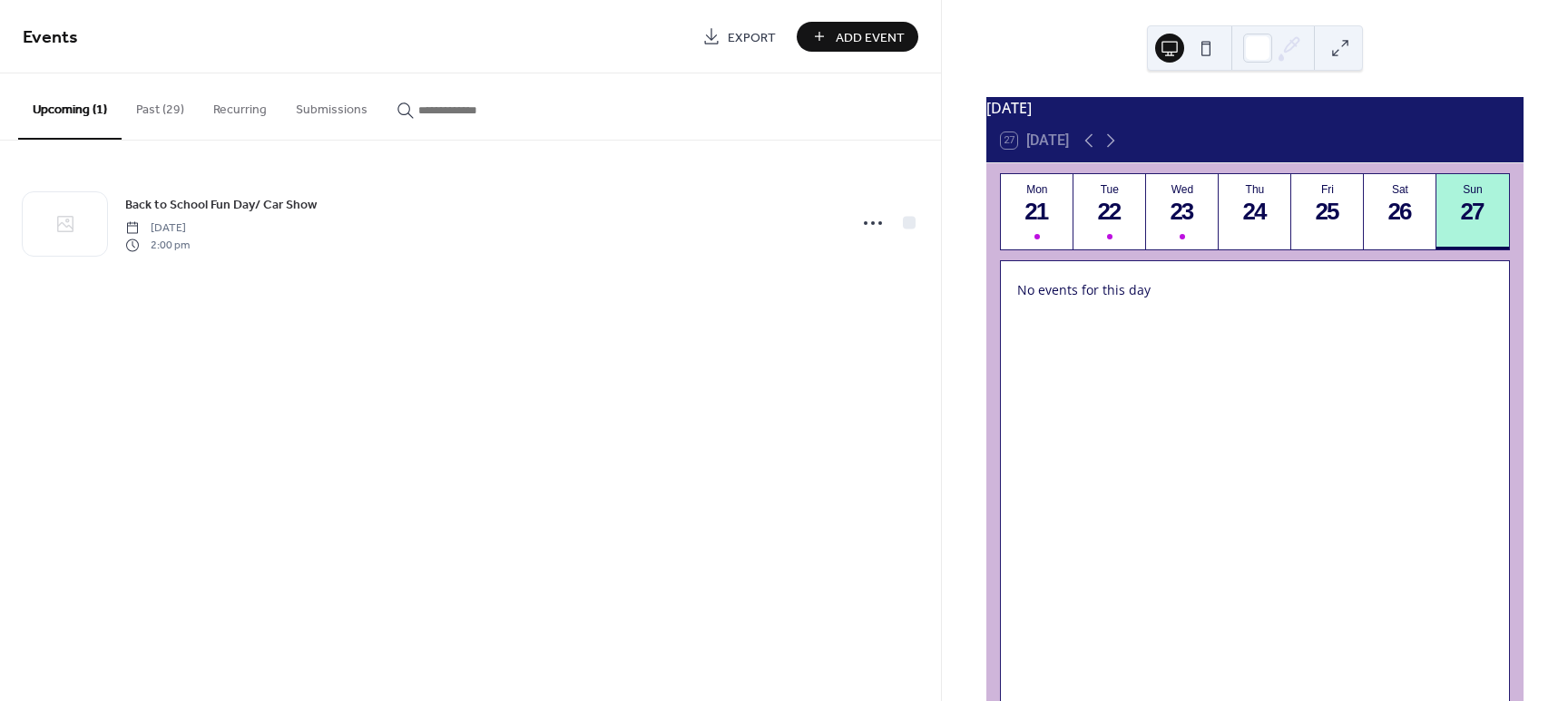 click at bounding box center (1206, 48) 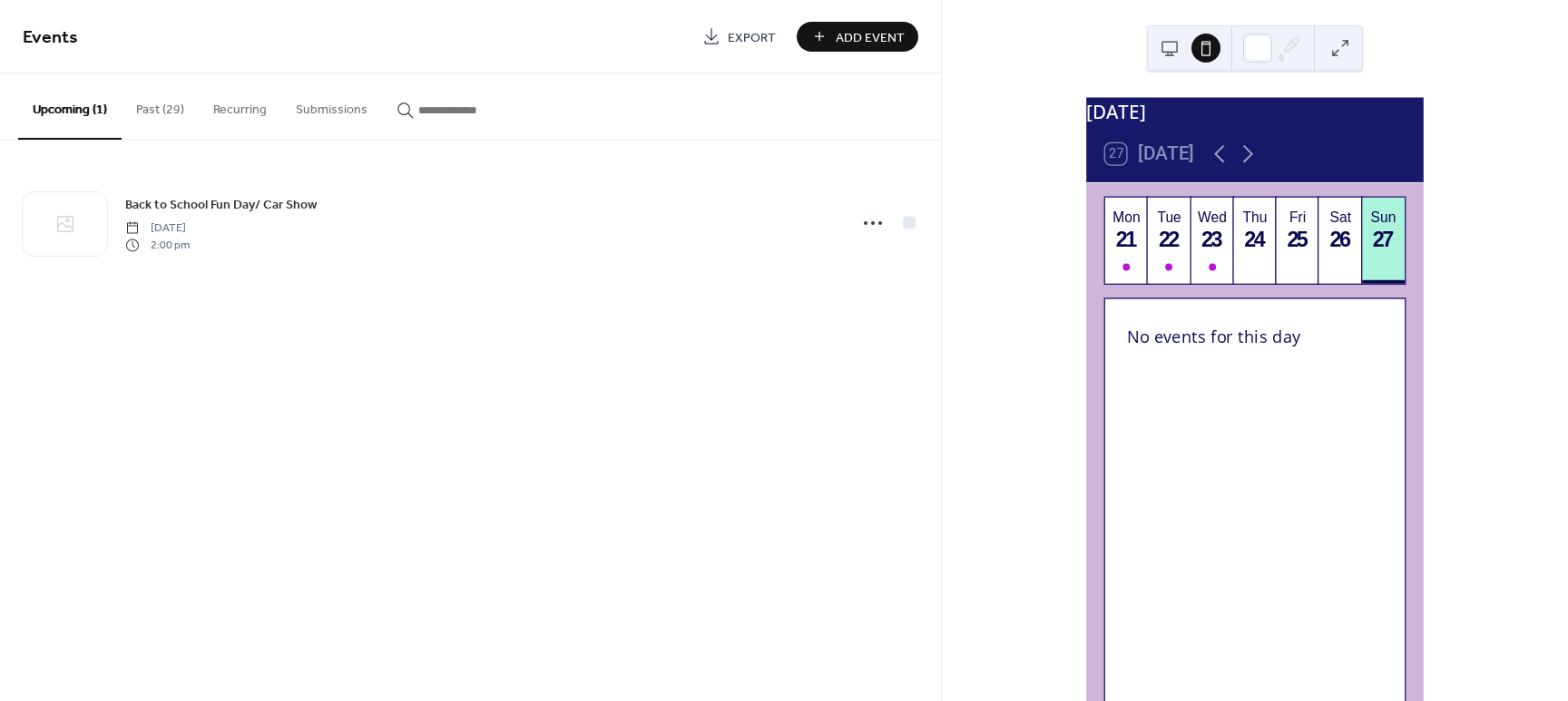 click at bounding box center [1170, 48] 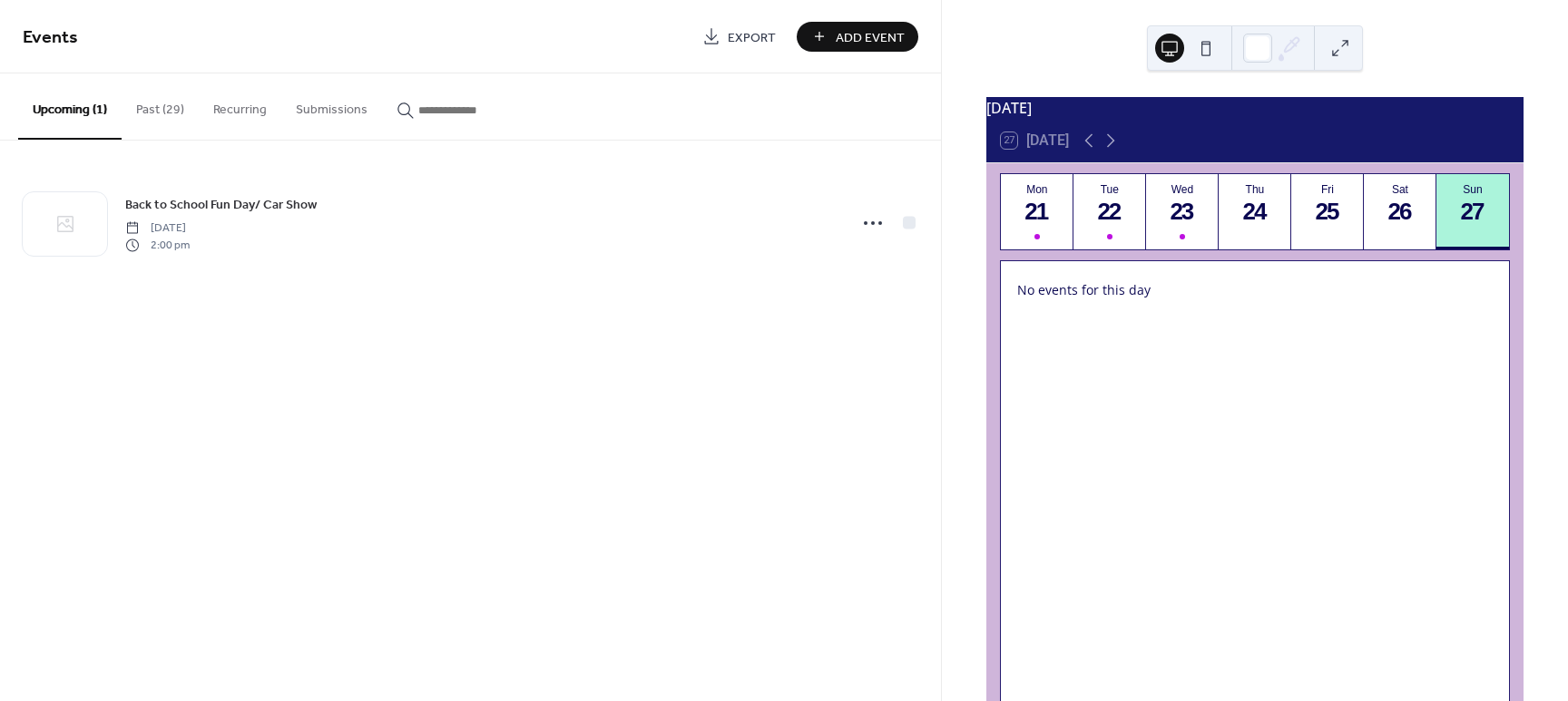 click at bounding box center [462, 105] 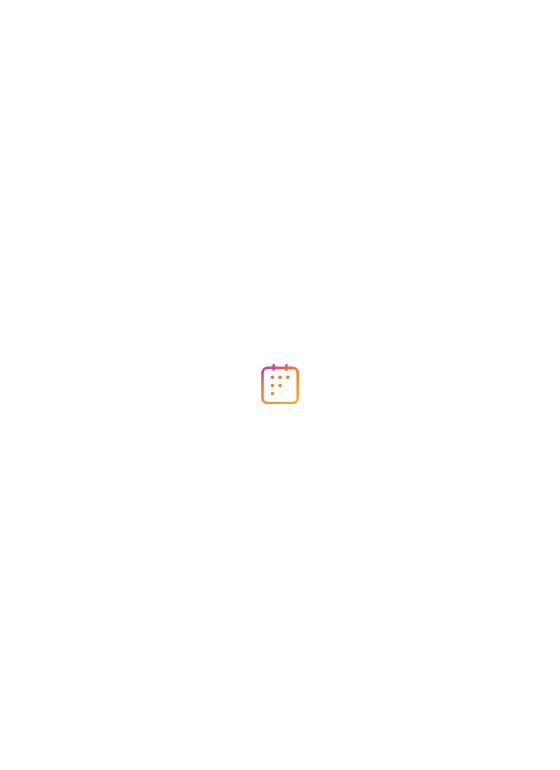 scroll, scrollTop: 0, scrollLeft: 0, axis: both 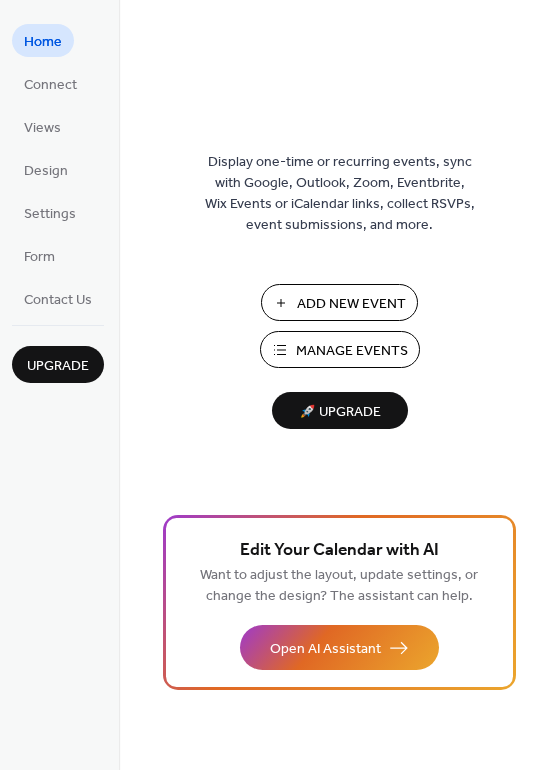click on "Add New Event" at bounding box center (351, 304) 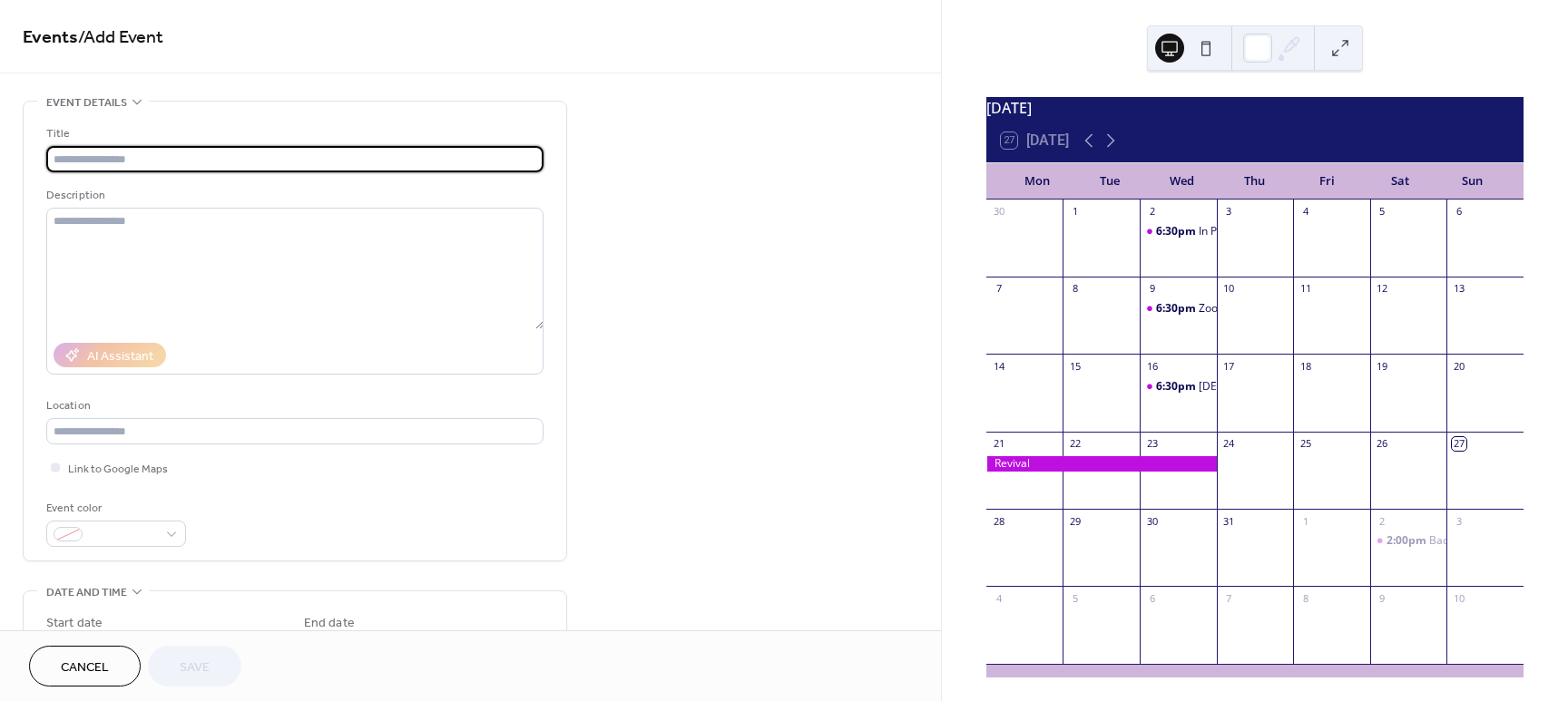 scroll, scrollTop: 0, scrollLeft: 0, axis: both 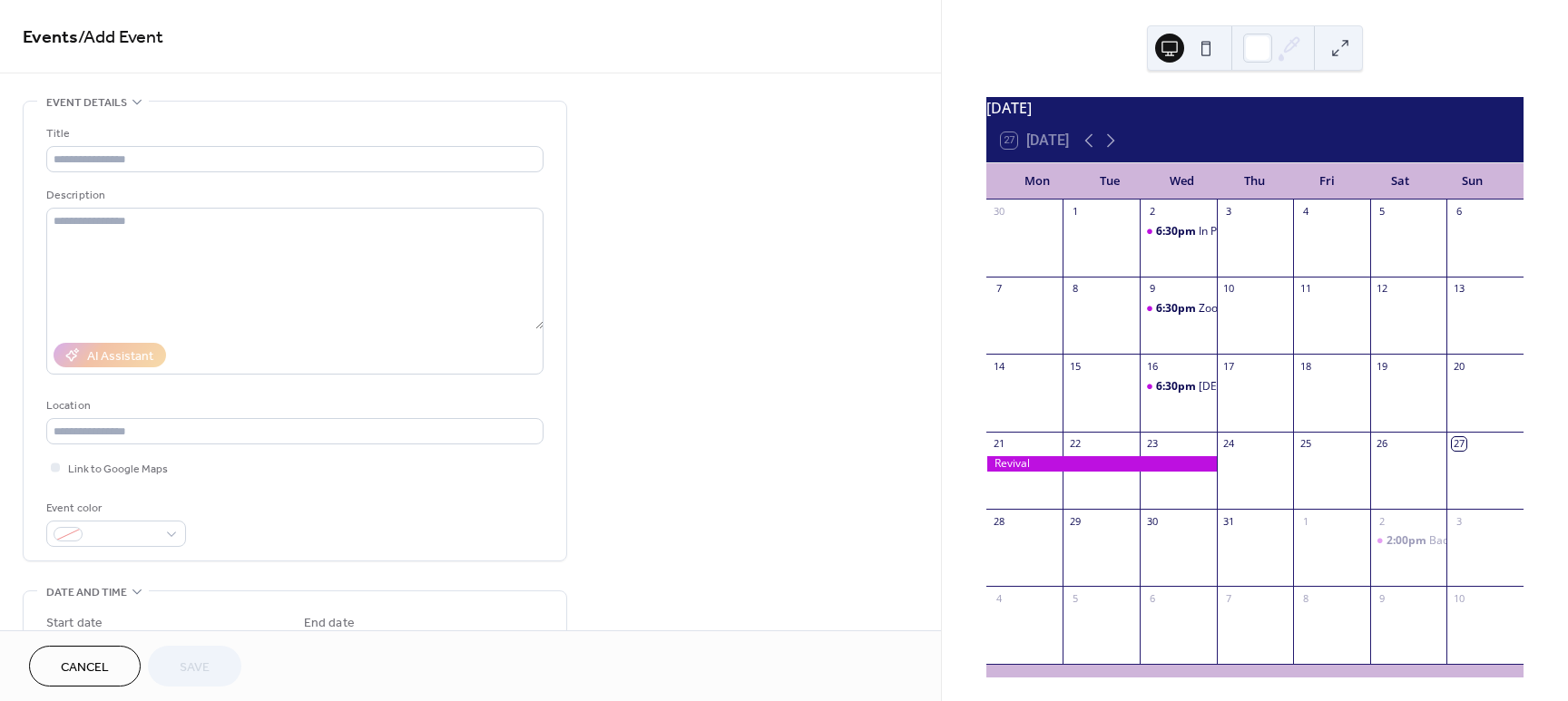 click at bounding box center (1178, 556) 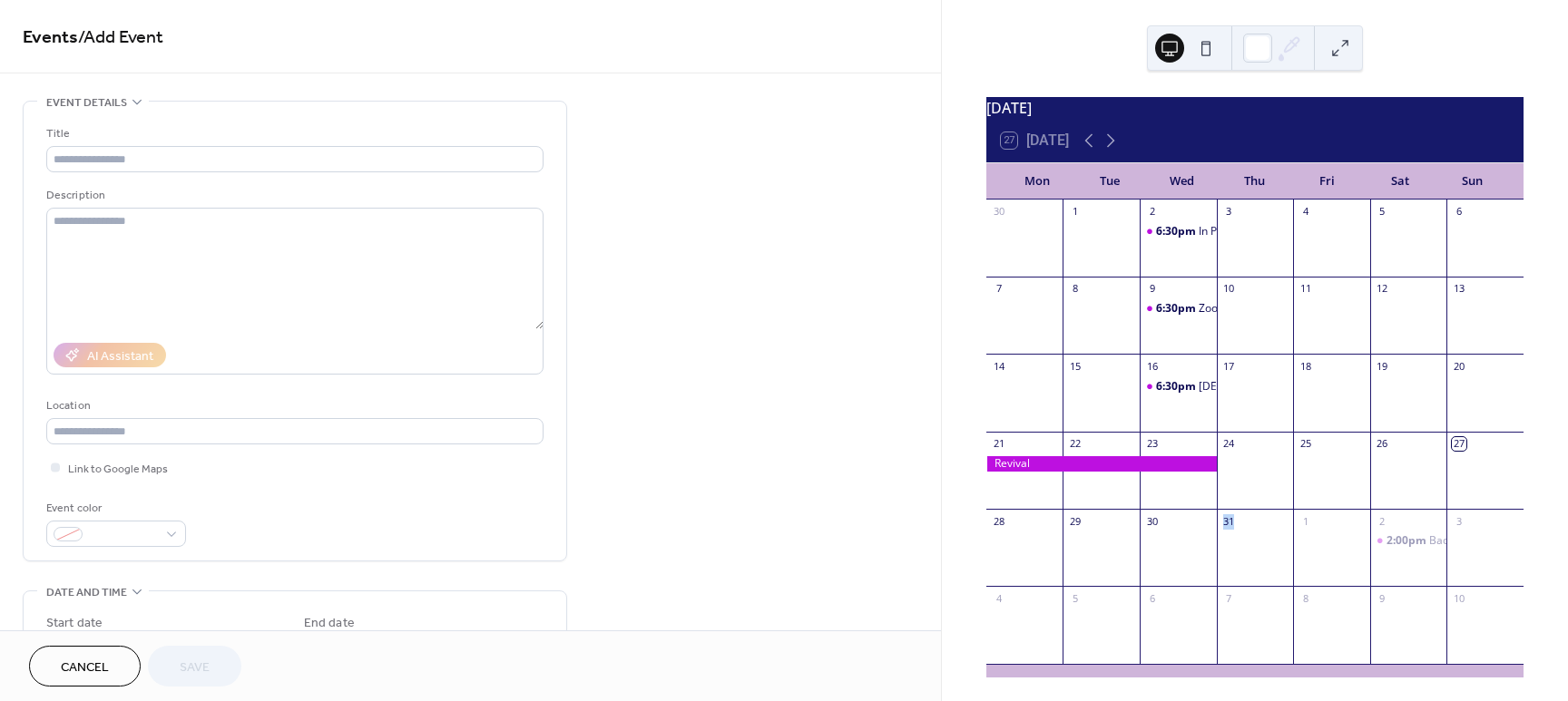 click at bounding box center [1178, 556] 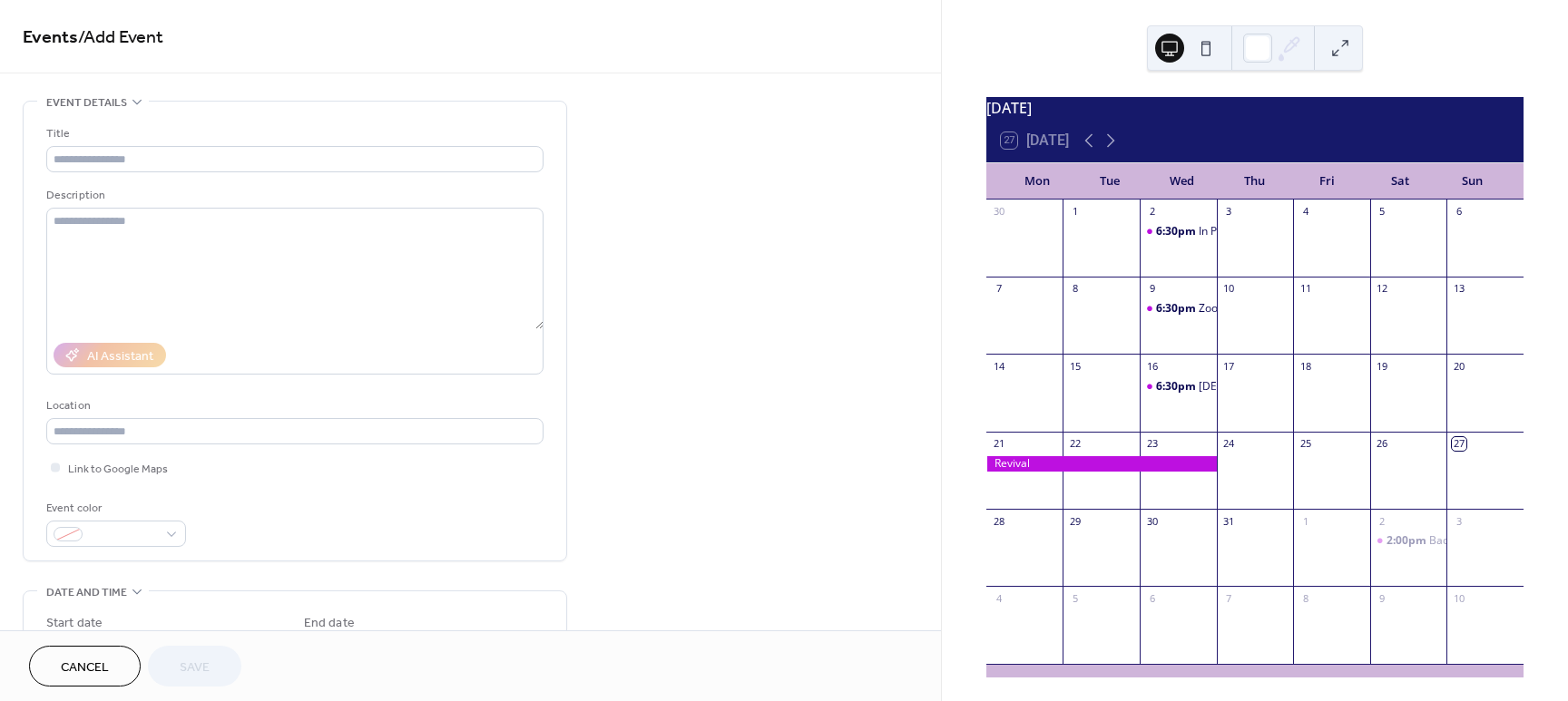 click on "**********" at bounding box center [470, 653] 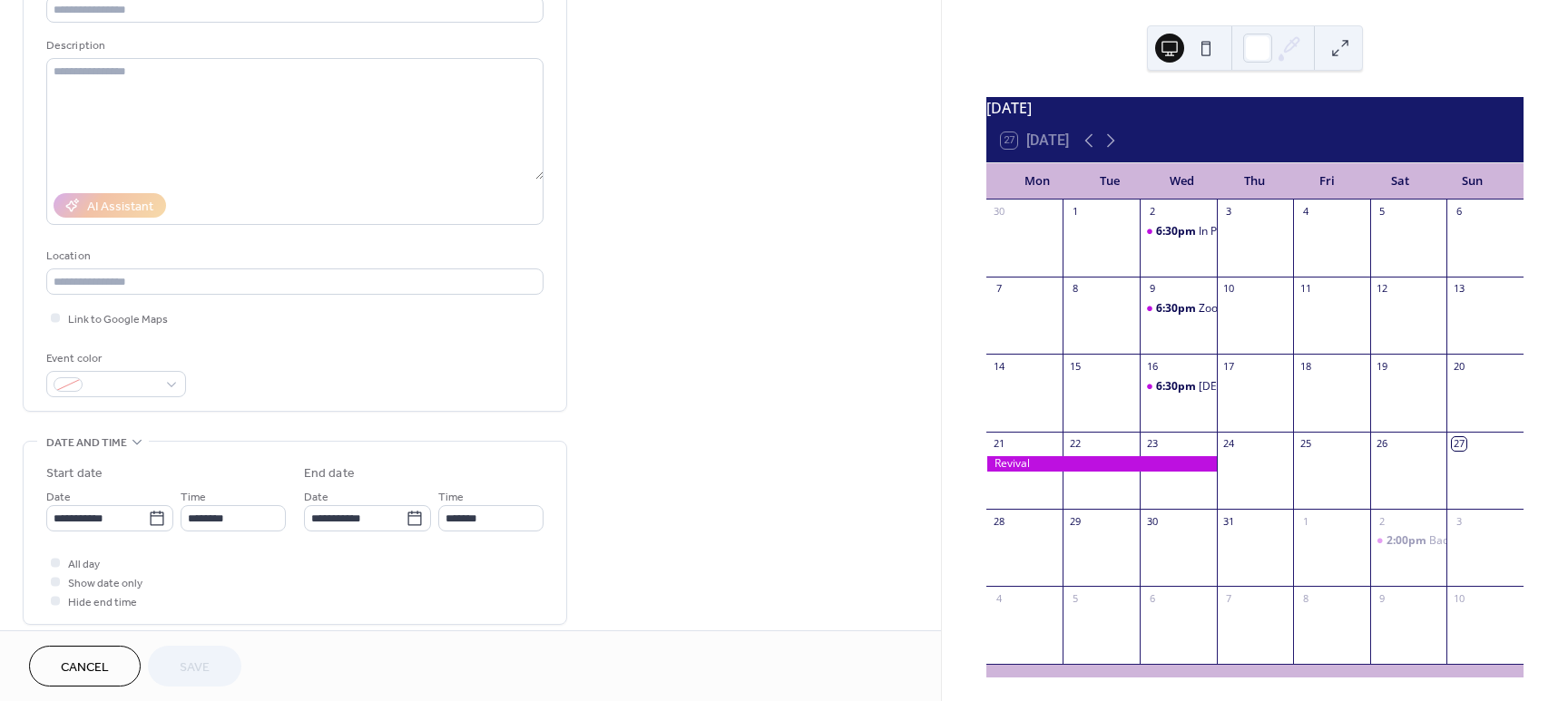 scroll, scrollTop: 0, scrollLeft: 0, axis: both 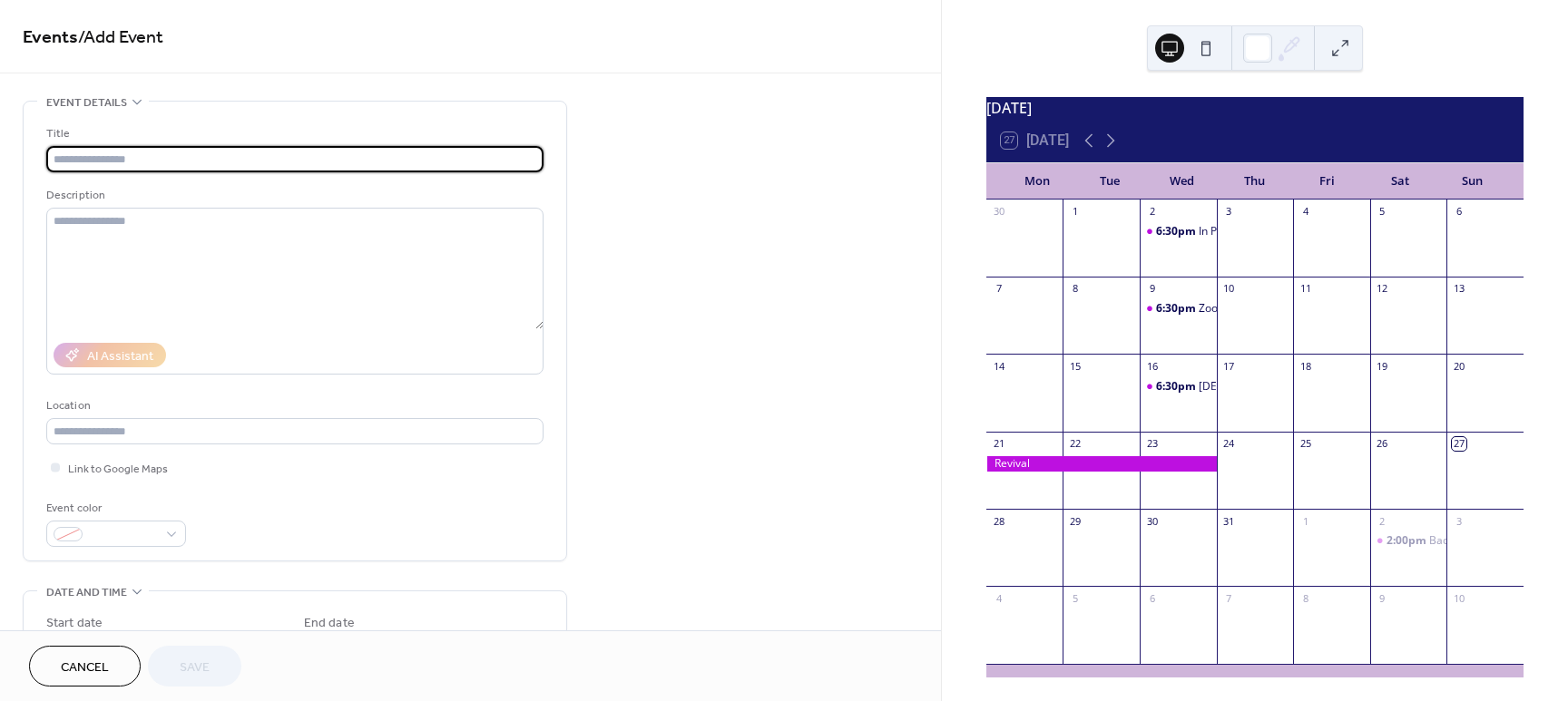 click at bounding box center [295, 159] 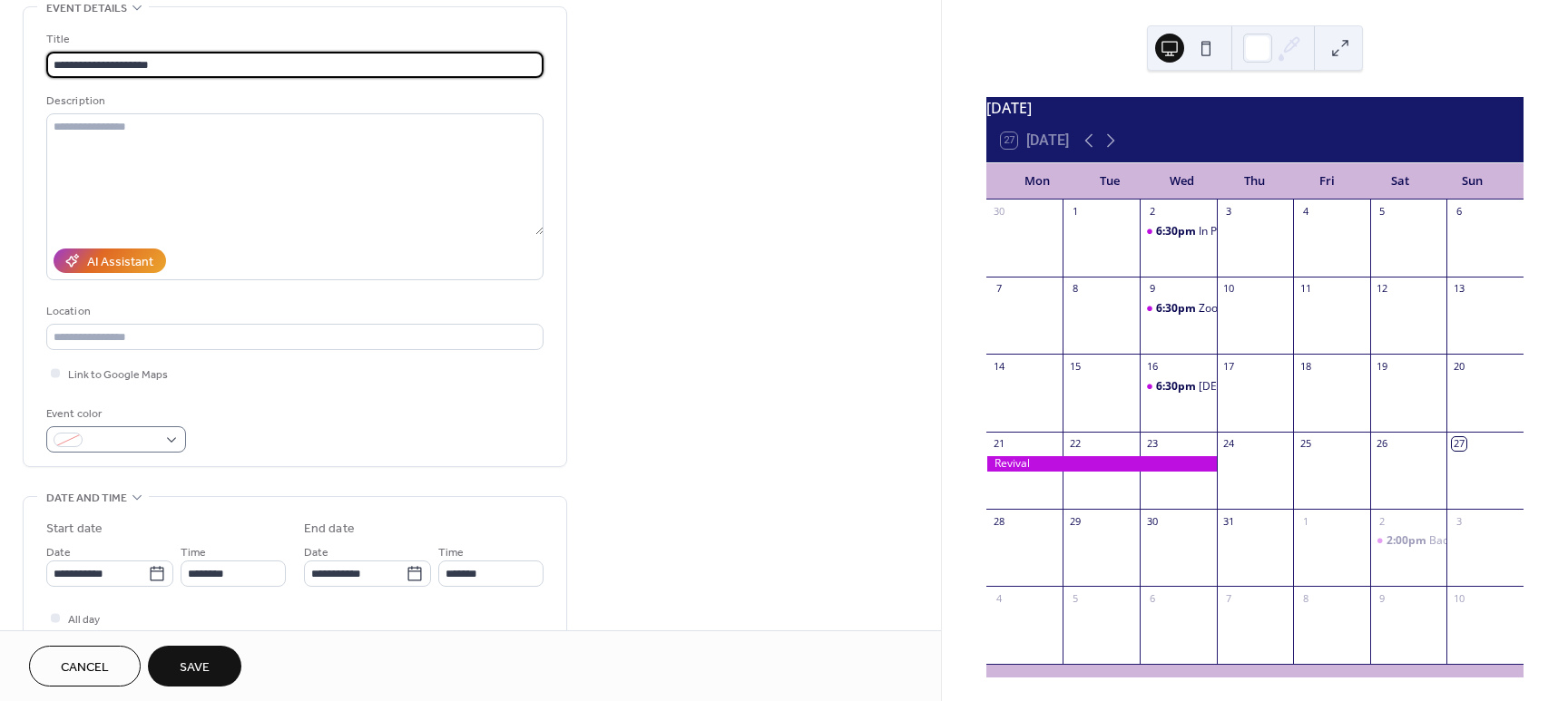 scroll, scrollTop: 95, scrollLeft: 0, axis: vertical 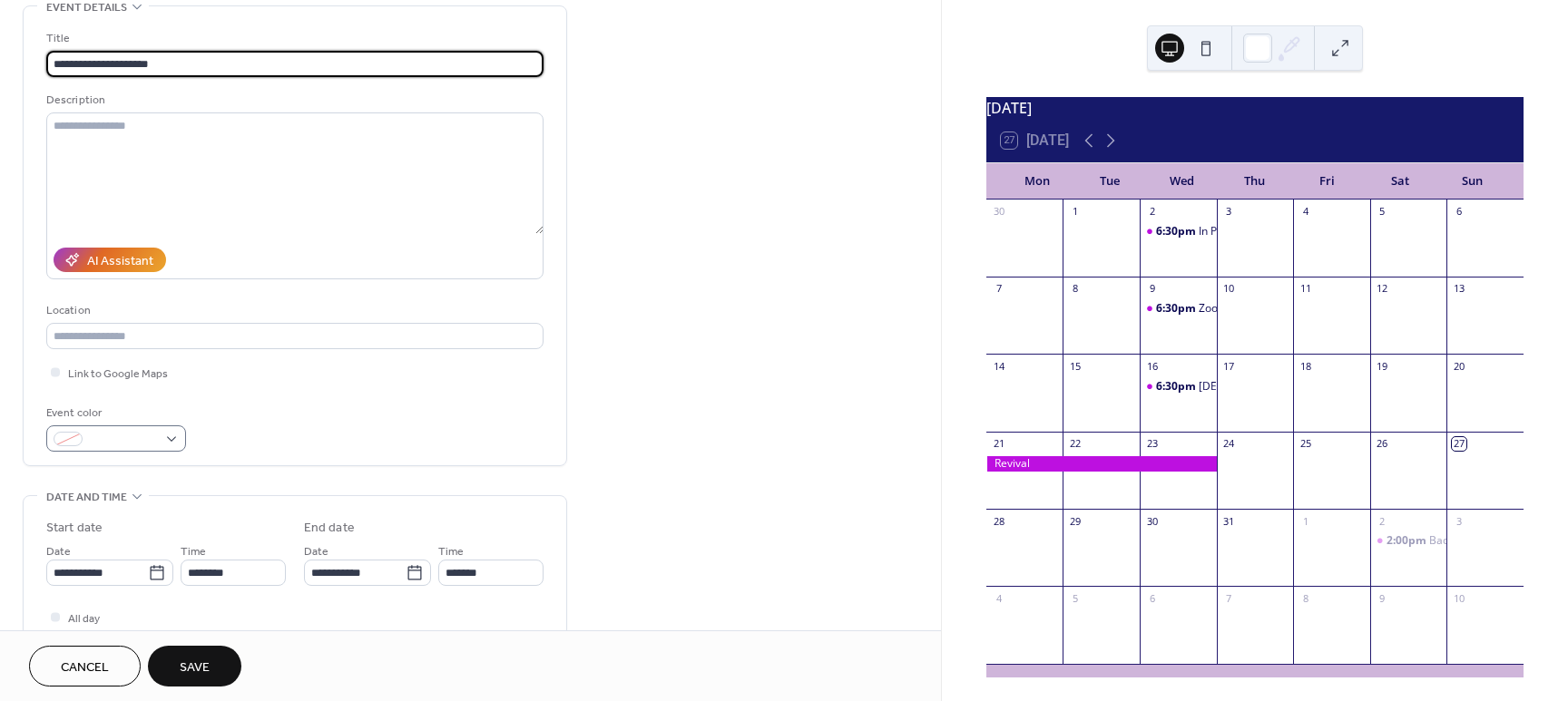 type on "**********" 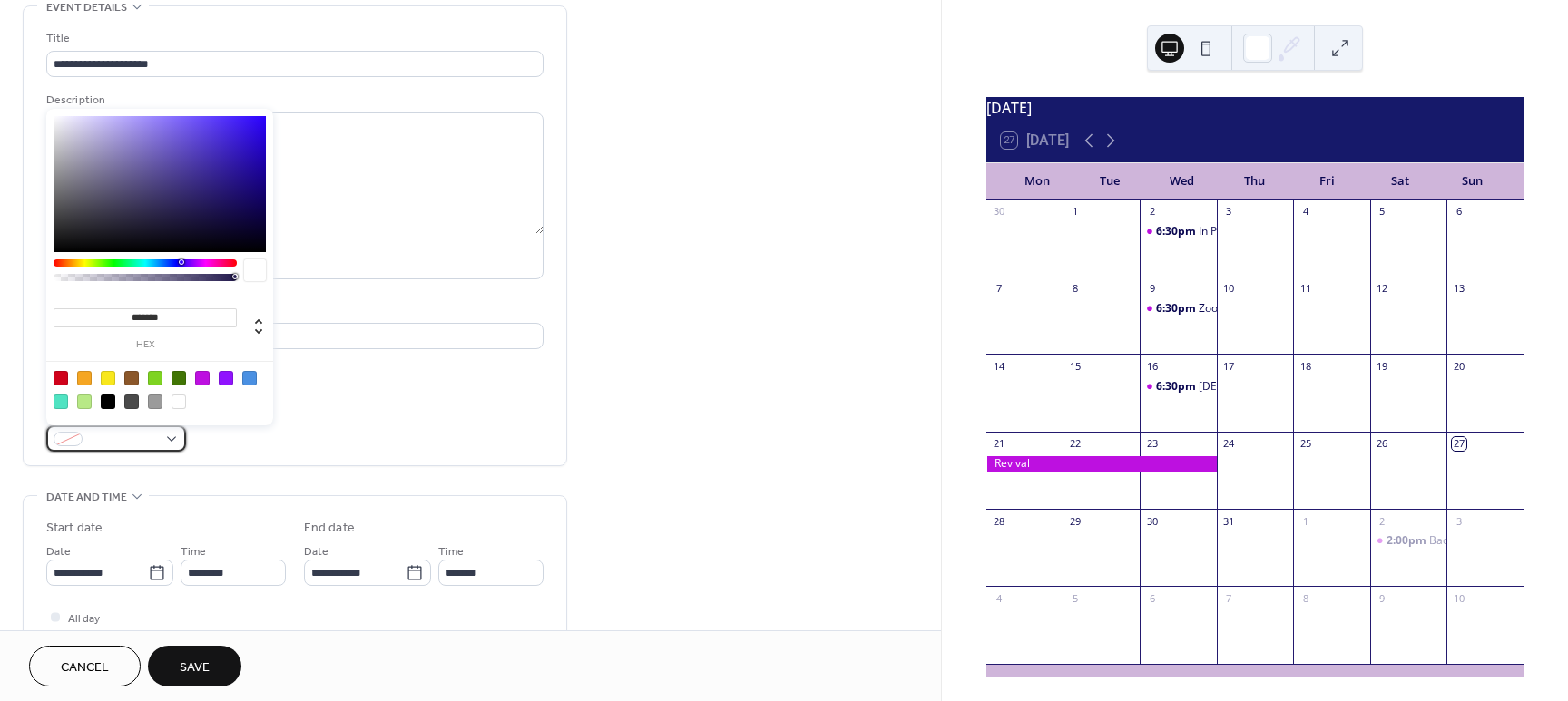 click at bounding box center [123, 440] 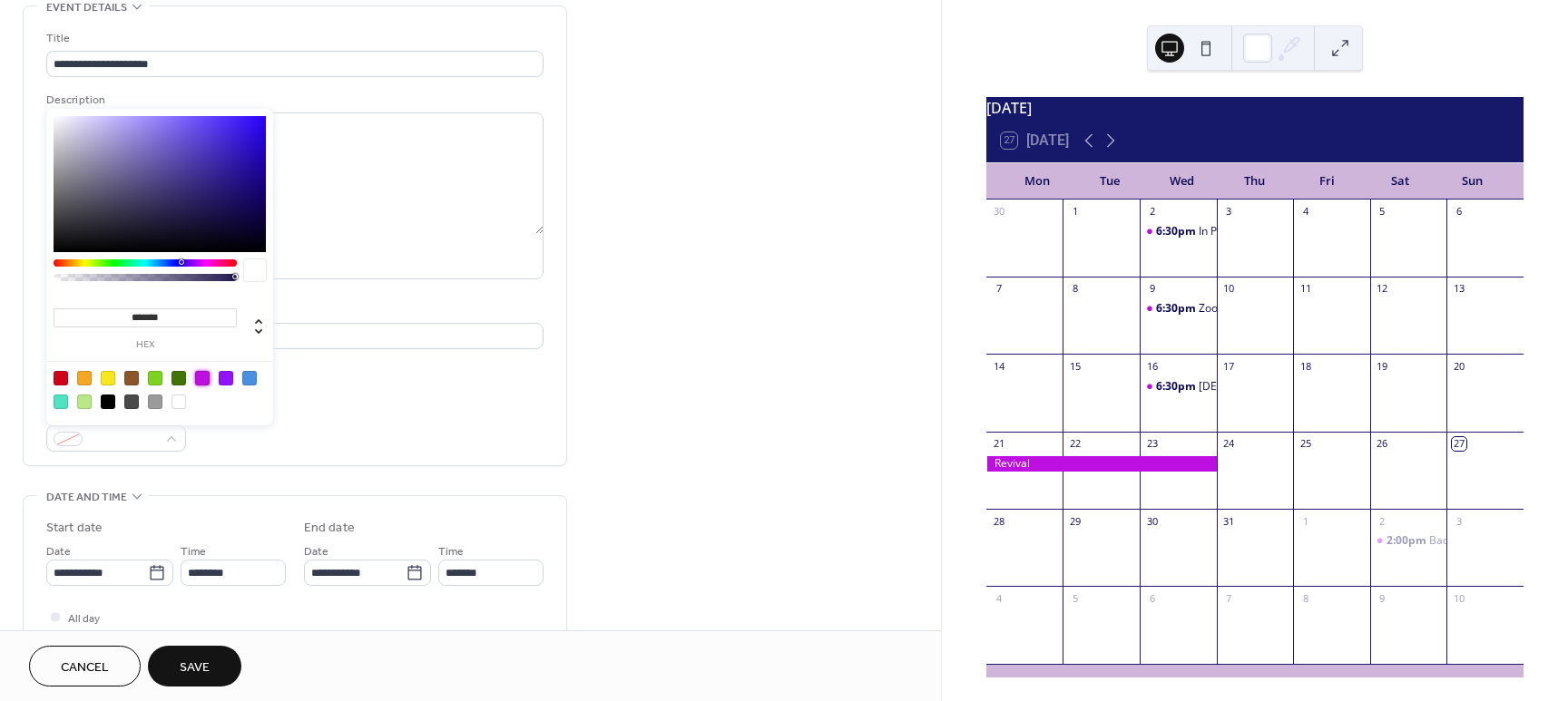 click at bounding box center (202, 378) 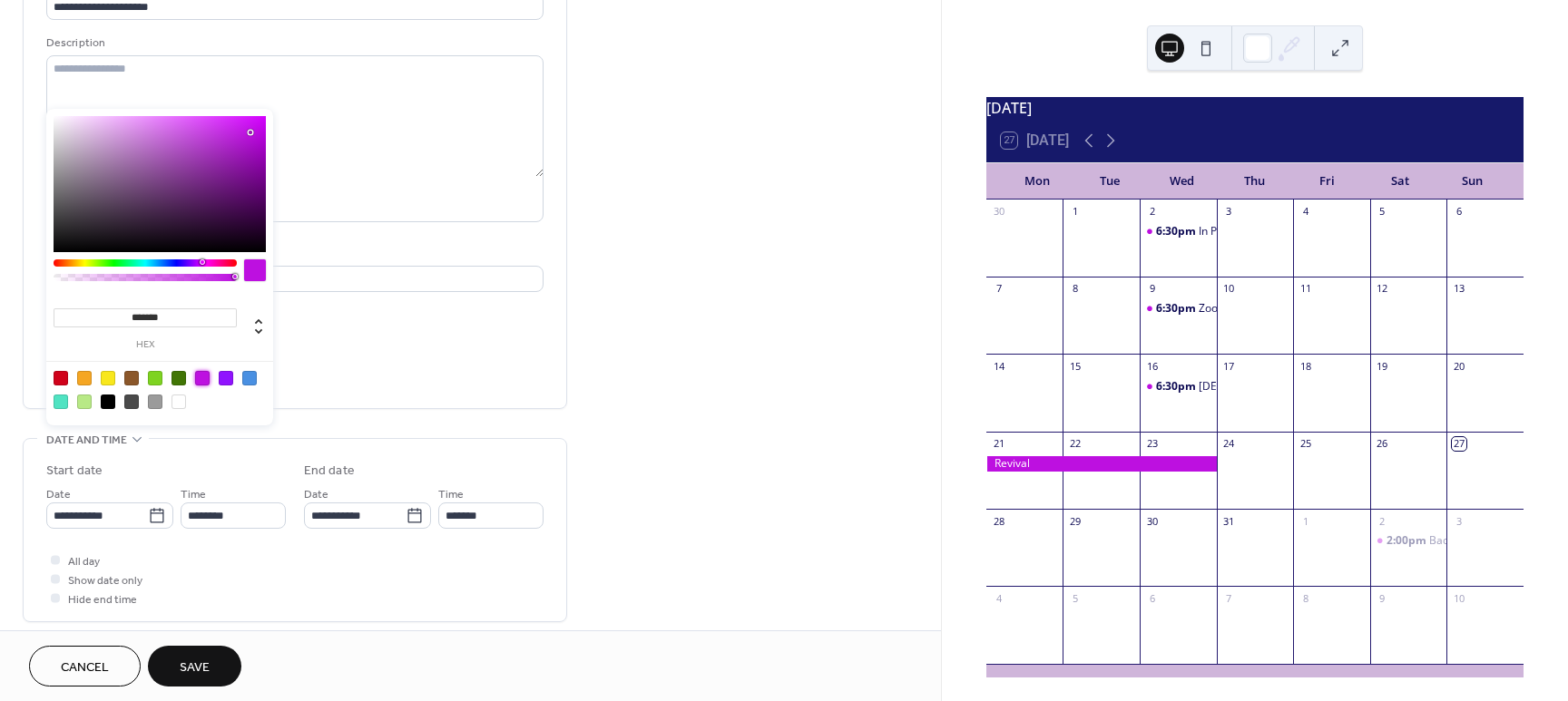 scroll, scrollTop: 125, scrollLeft: 0, axis: vertical 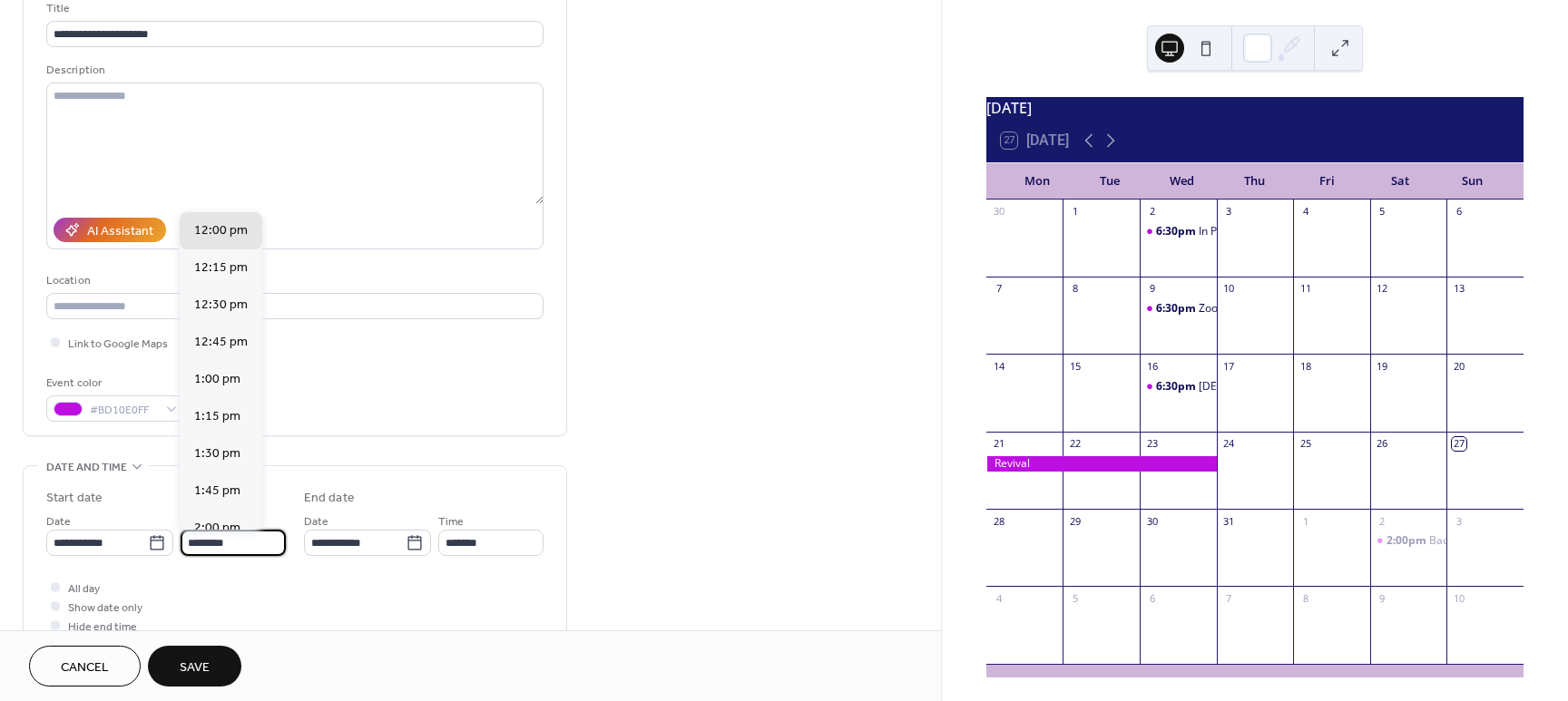 click on "********" at bounding box center (233, 542) 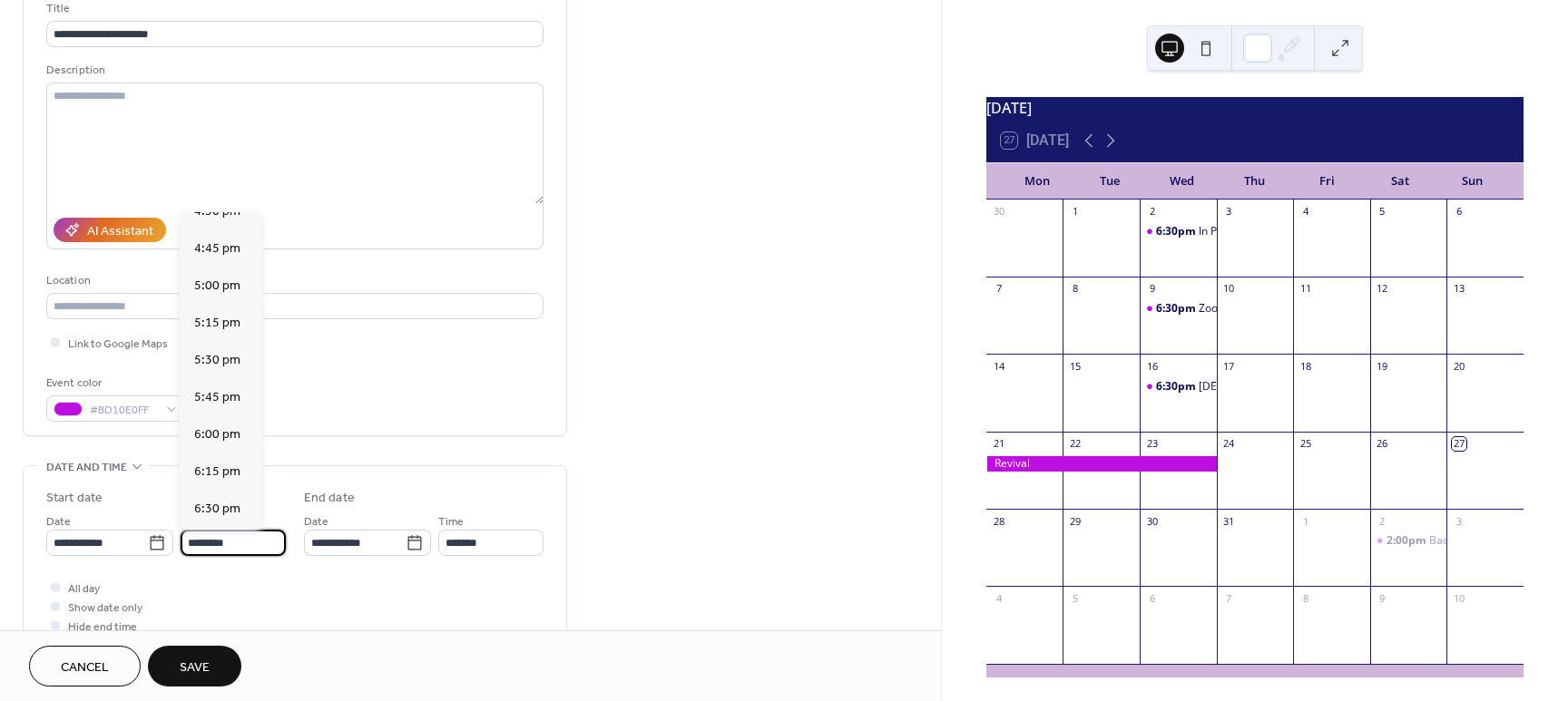 scroll, scrollTop: 2491, scrollLeft: 0, axis: vertical 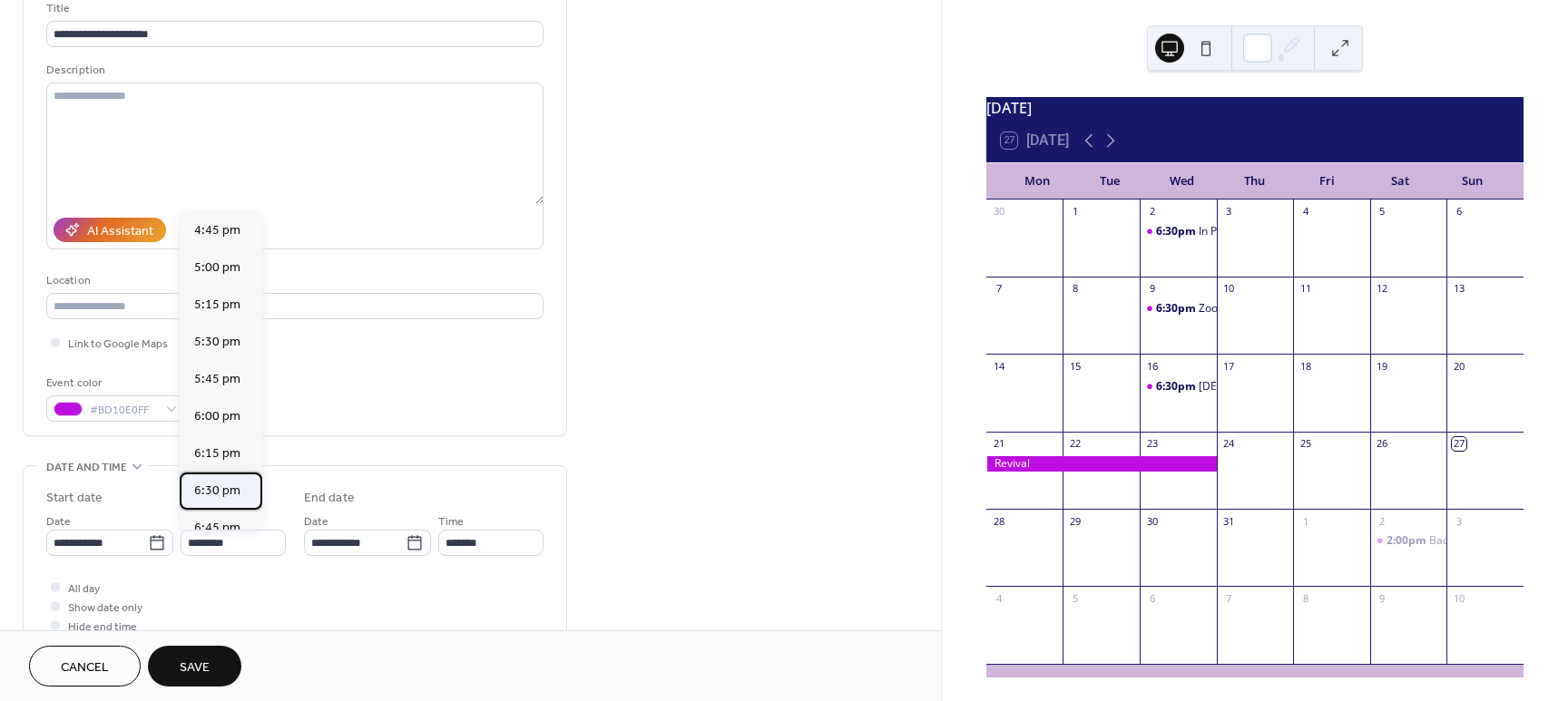 click on "6:30 pm" at bounding box center [217, 491] 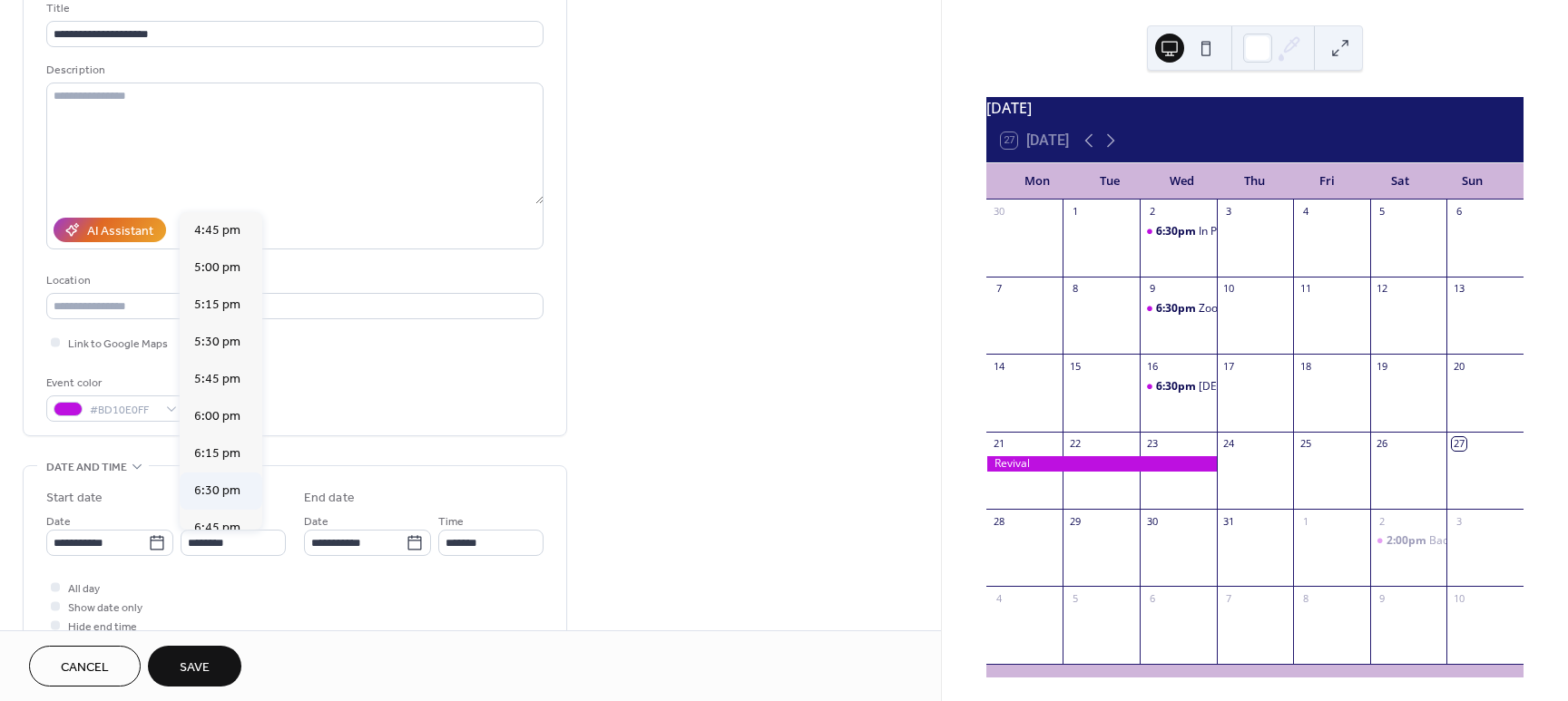 type on "*******" 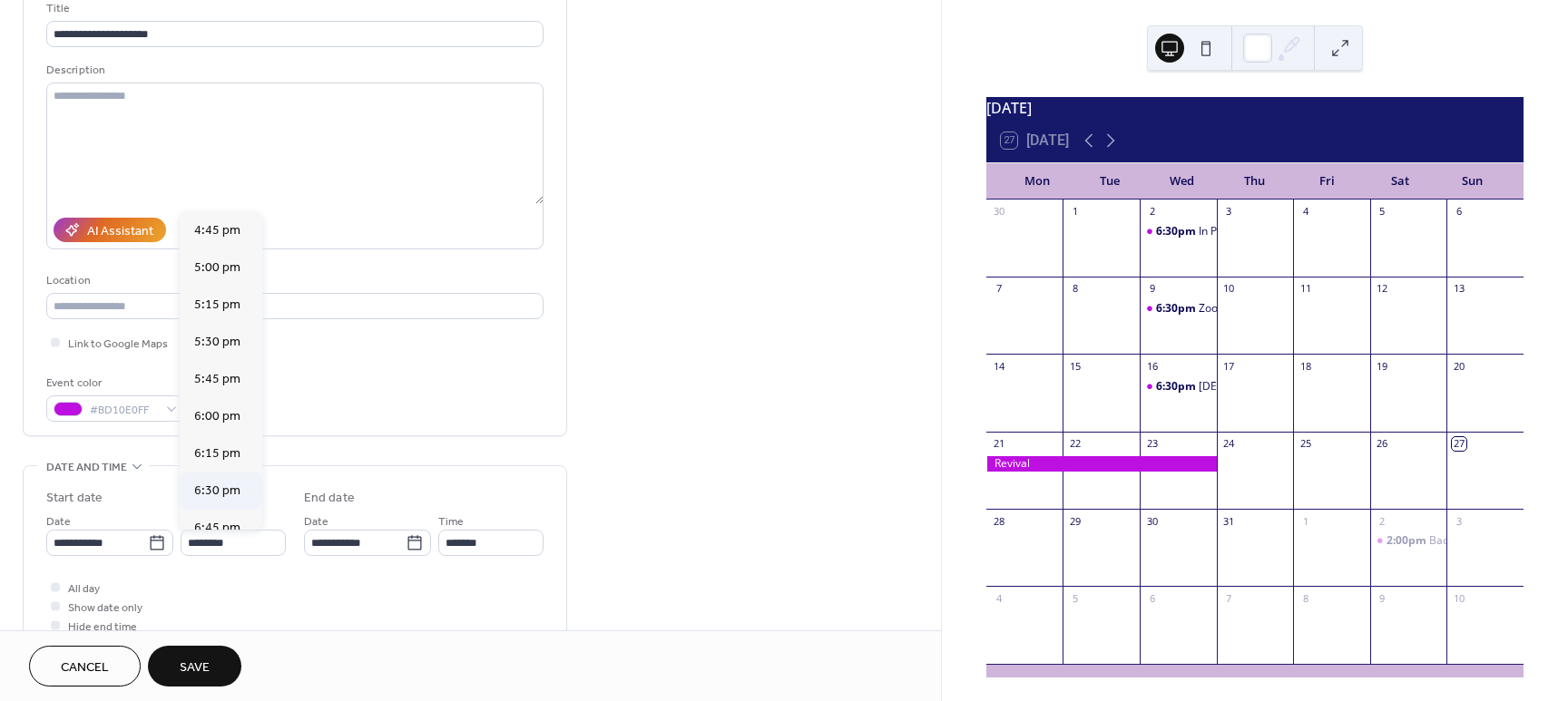type on "*******" 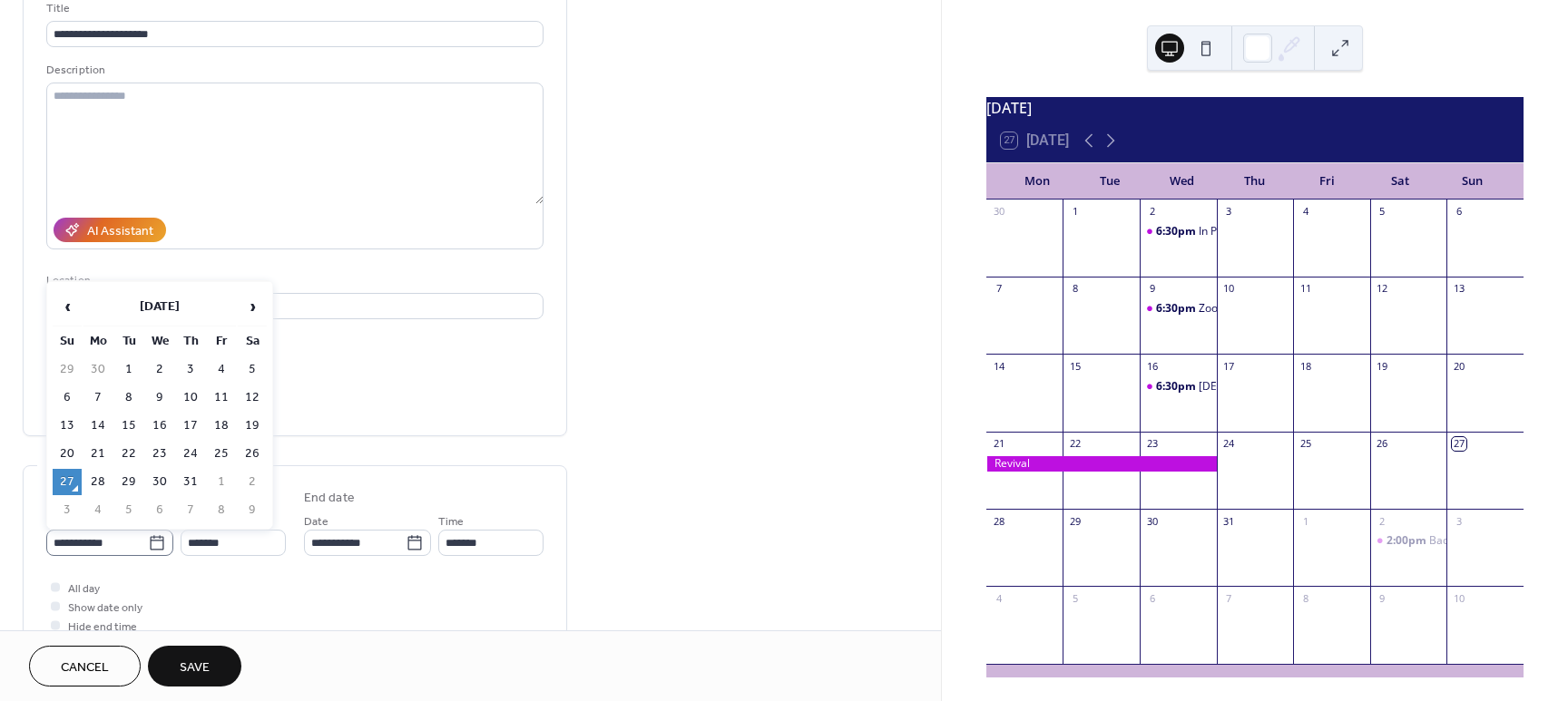 click 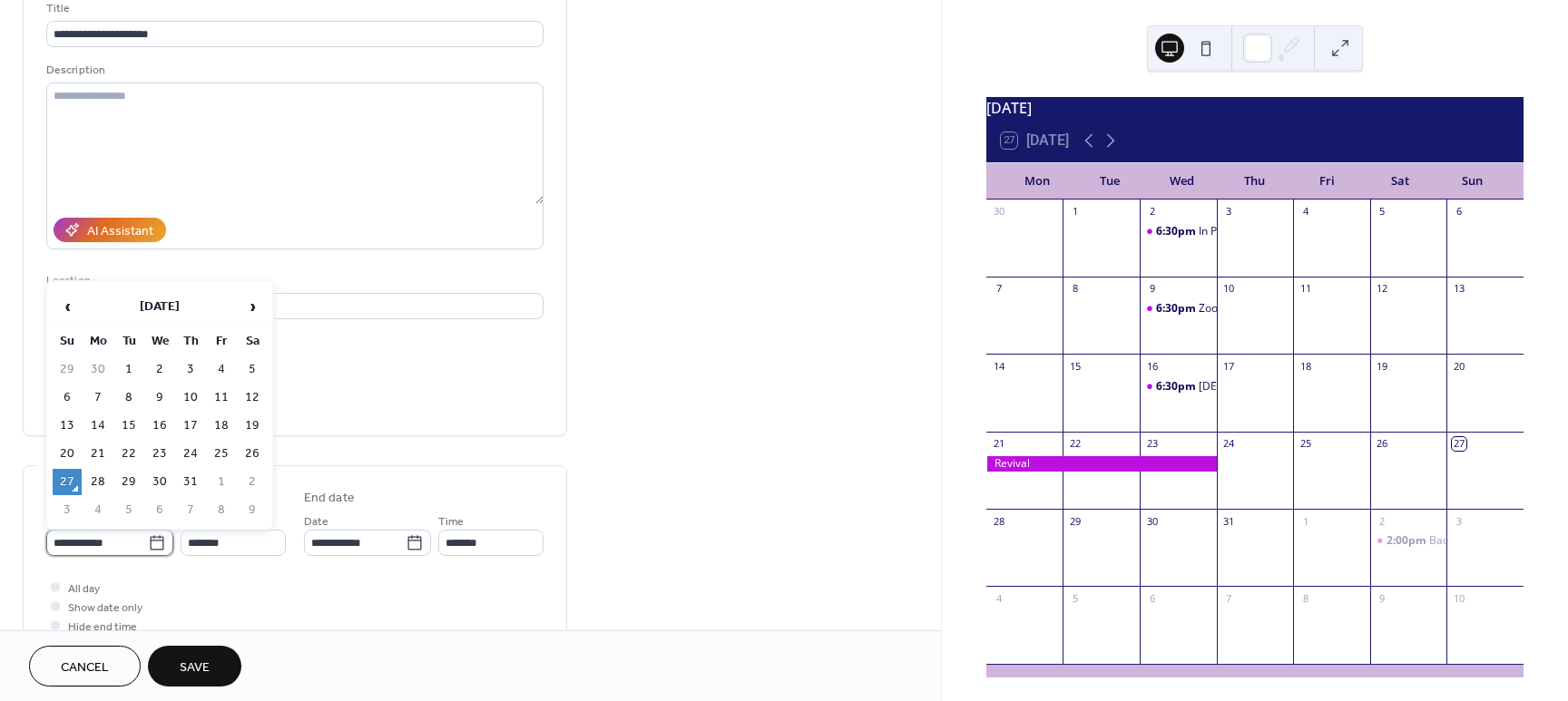 click on "**********" at bounding box center [97, 542] 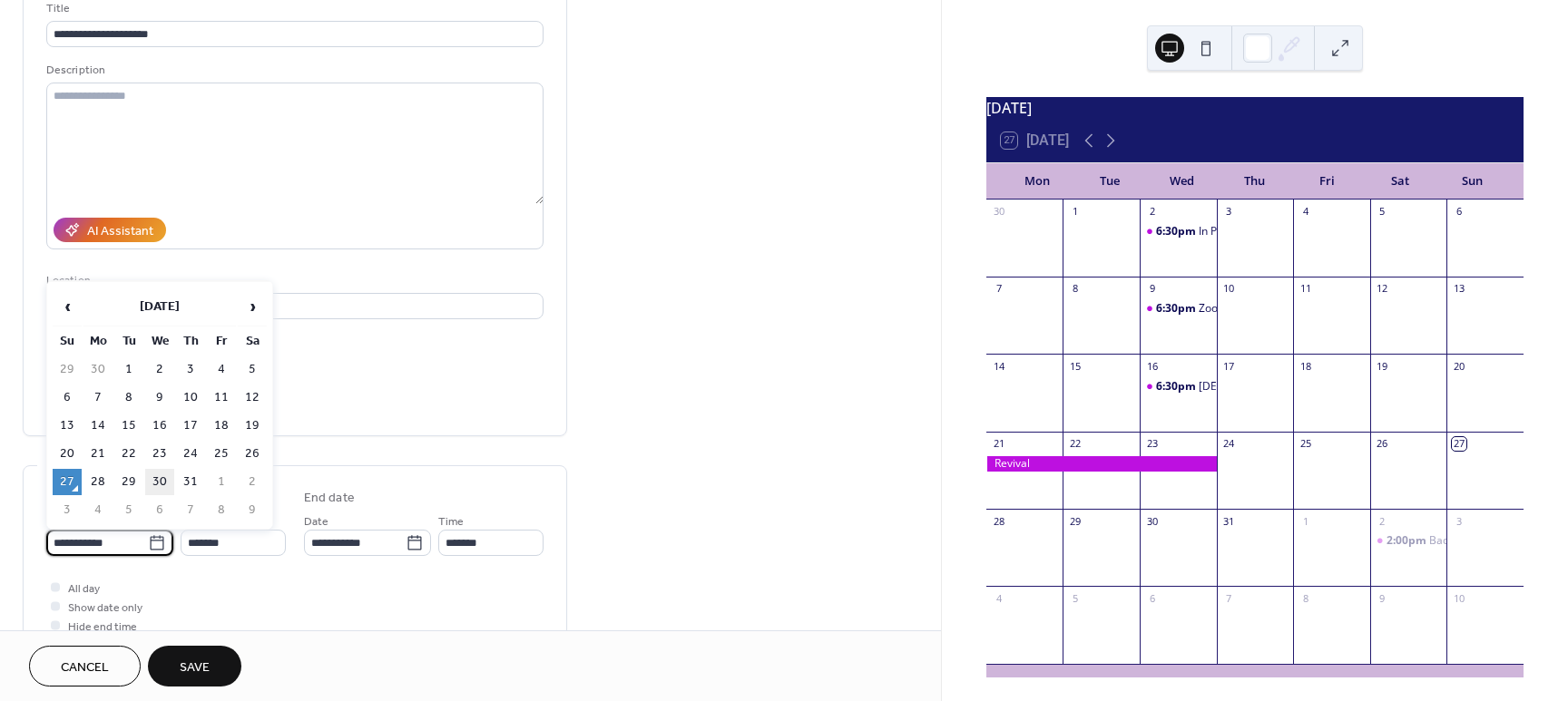 click on "30" at bounding box center [160, 482] 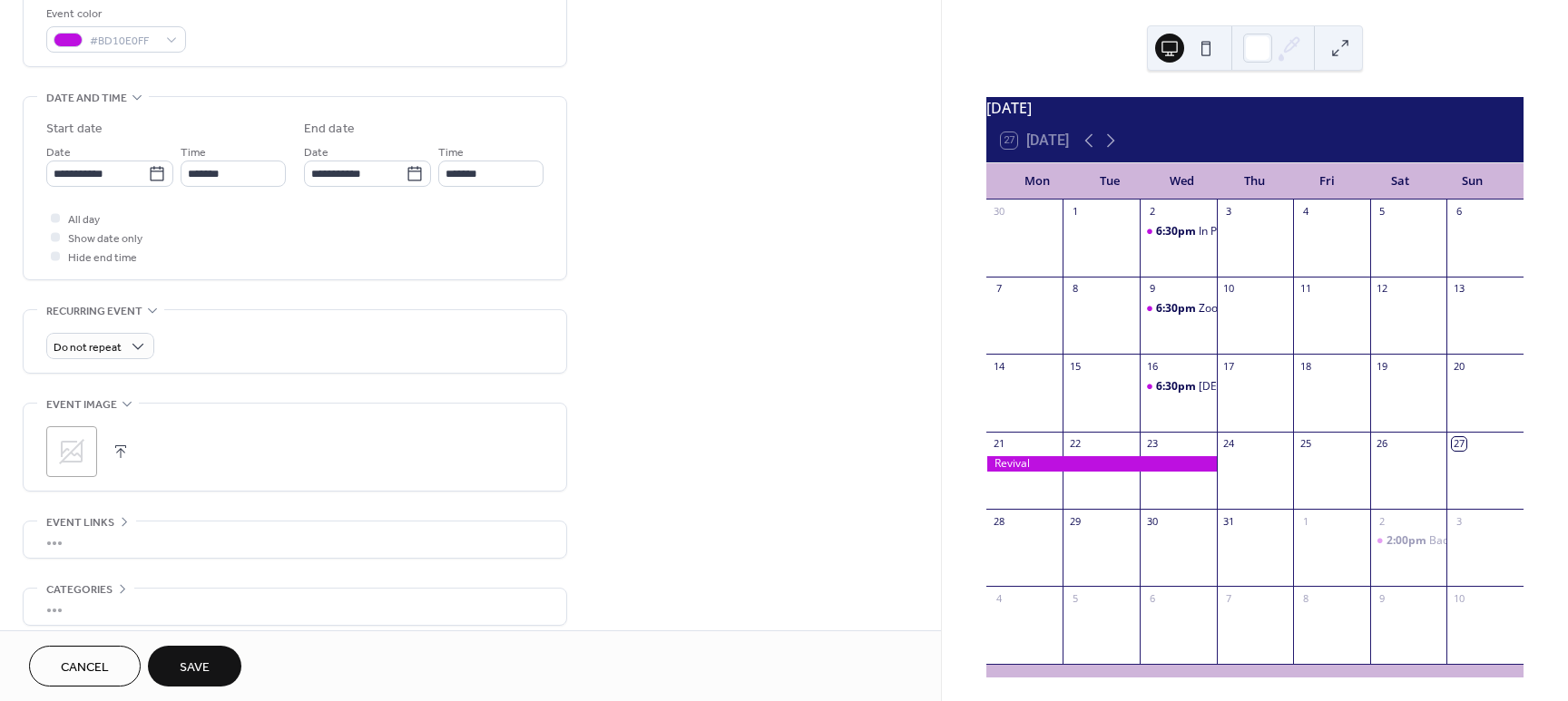 scroll, scrollTop: 575, scrollLeft: 0, axis: vertical 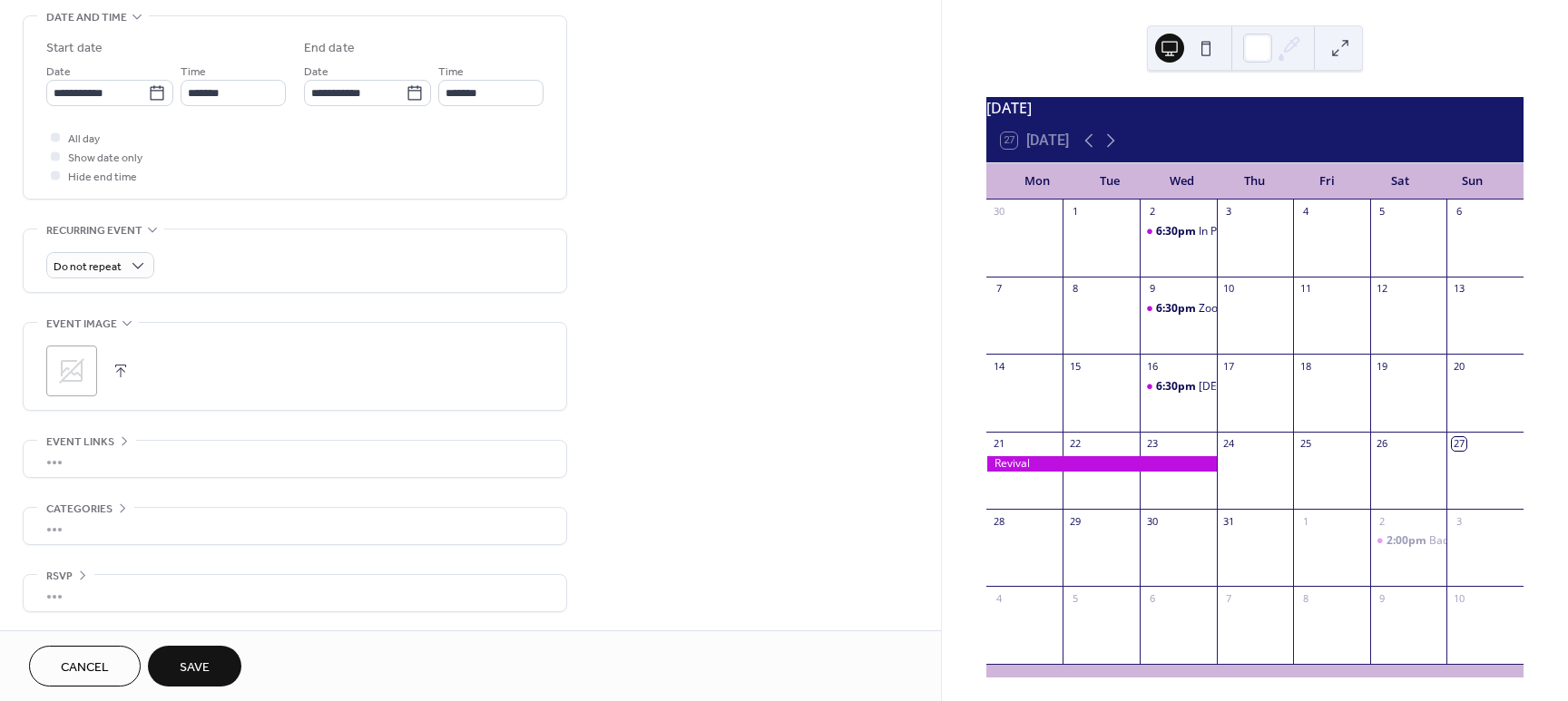 click on "Save" at bounding box center [194, 666] 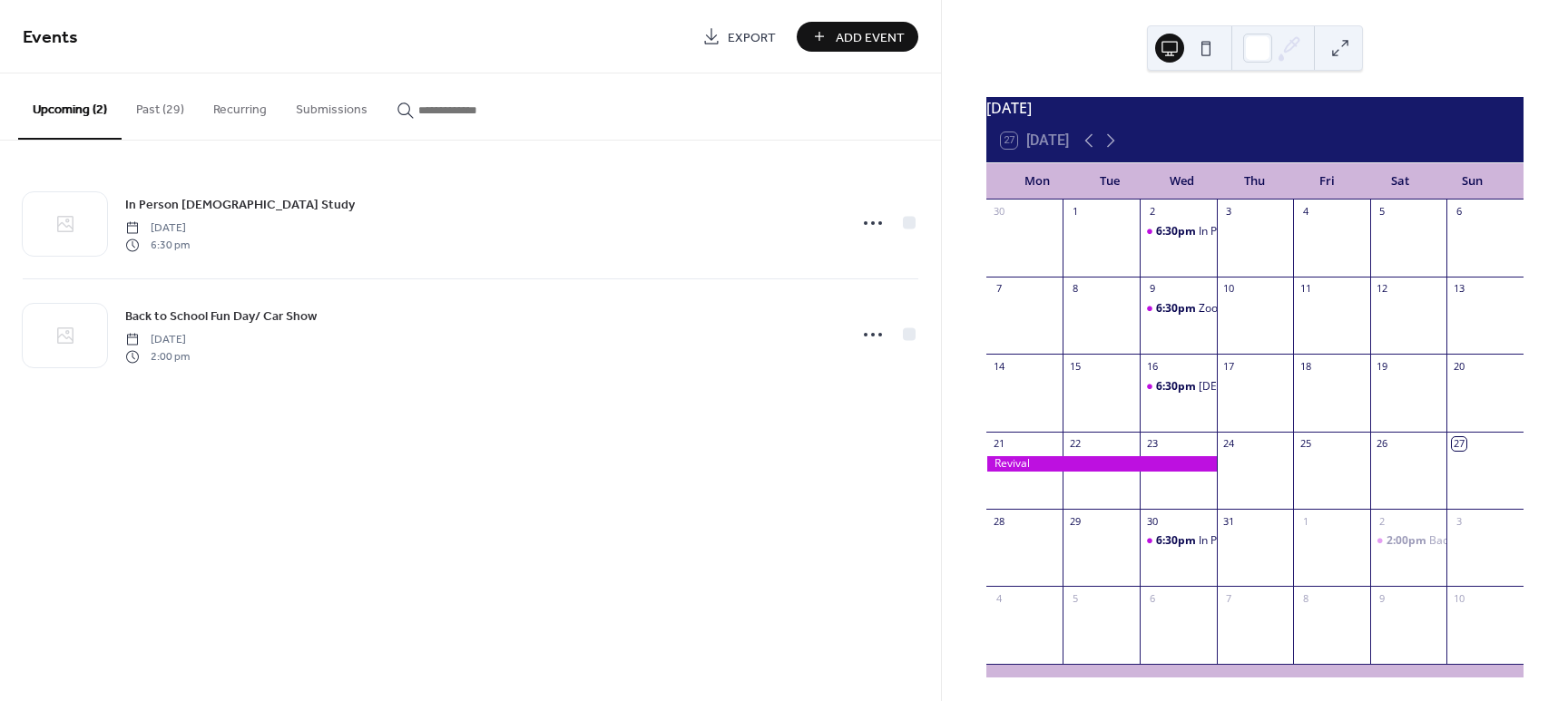 click at bounding box center [1206, 48] 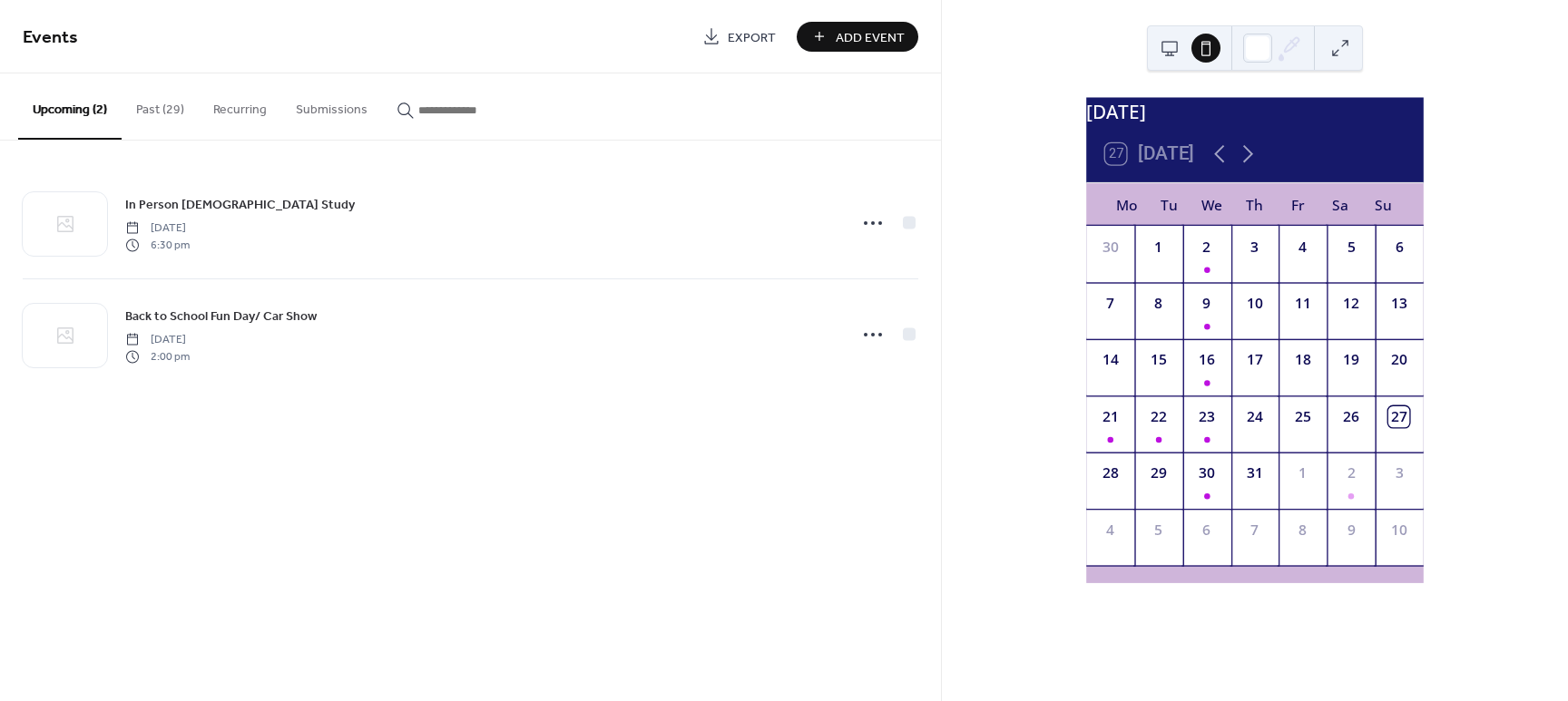 click at bounding box center (1170, 48) 